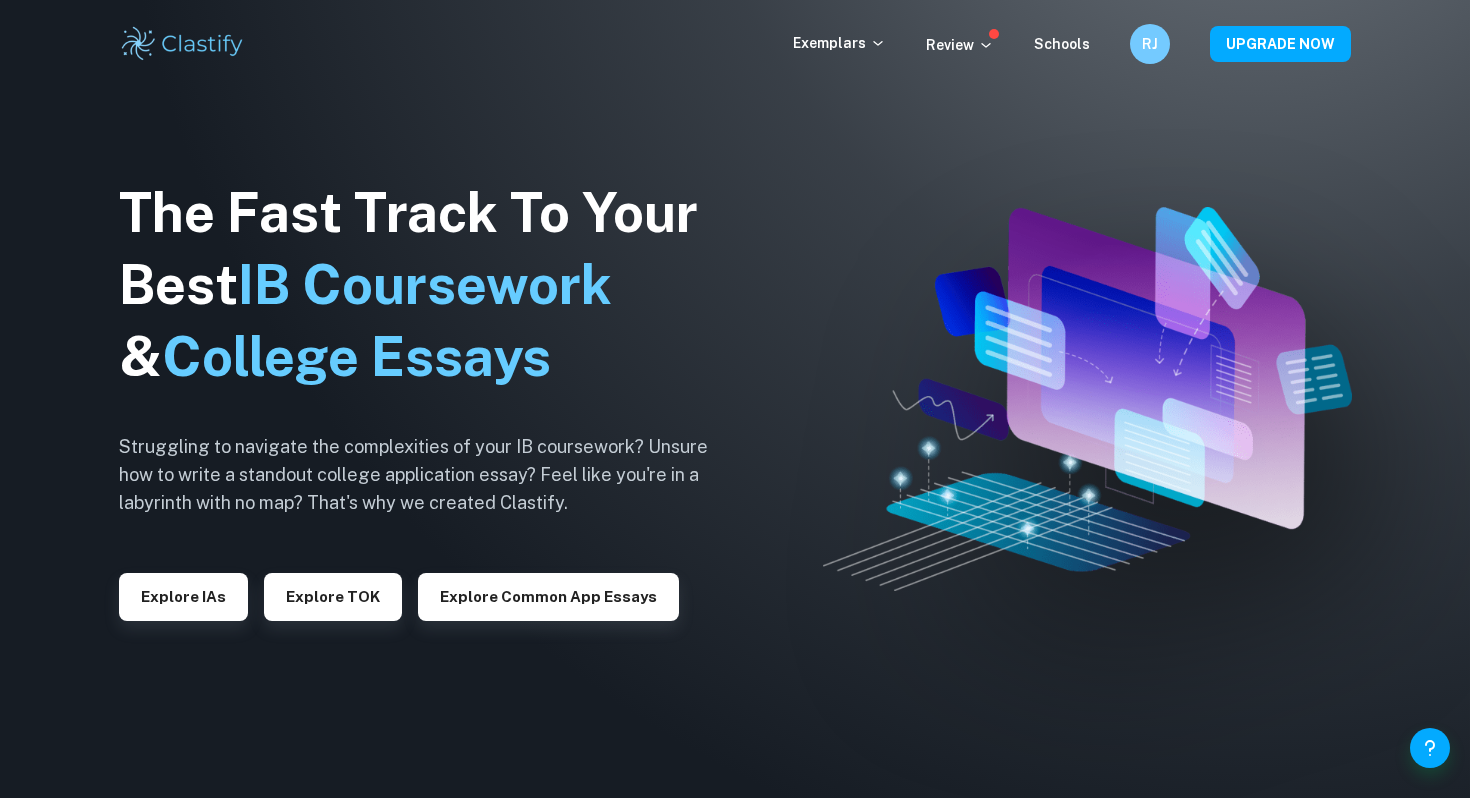 scroll, scrollTop: 0, scrollLeft: 0, axis: both 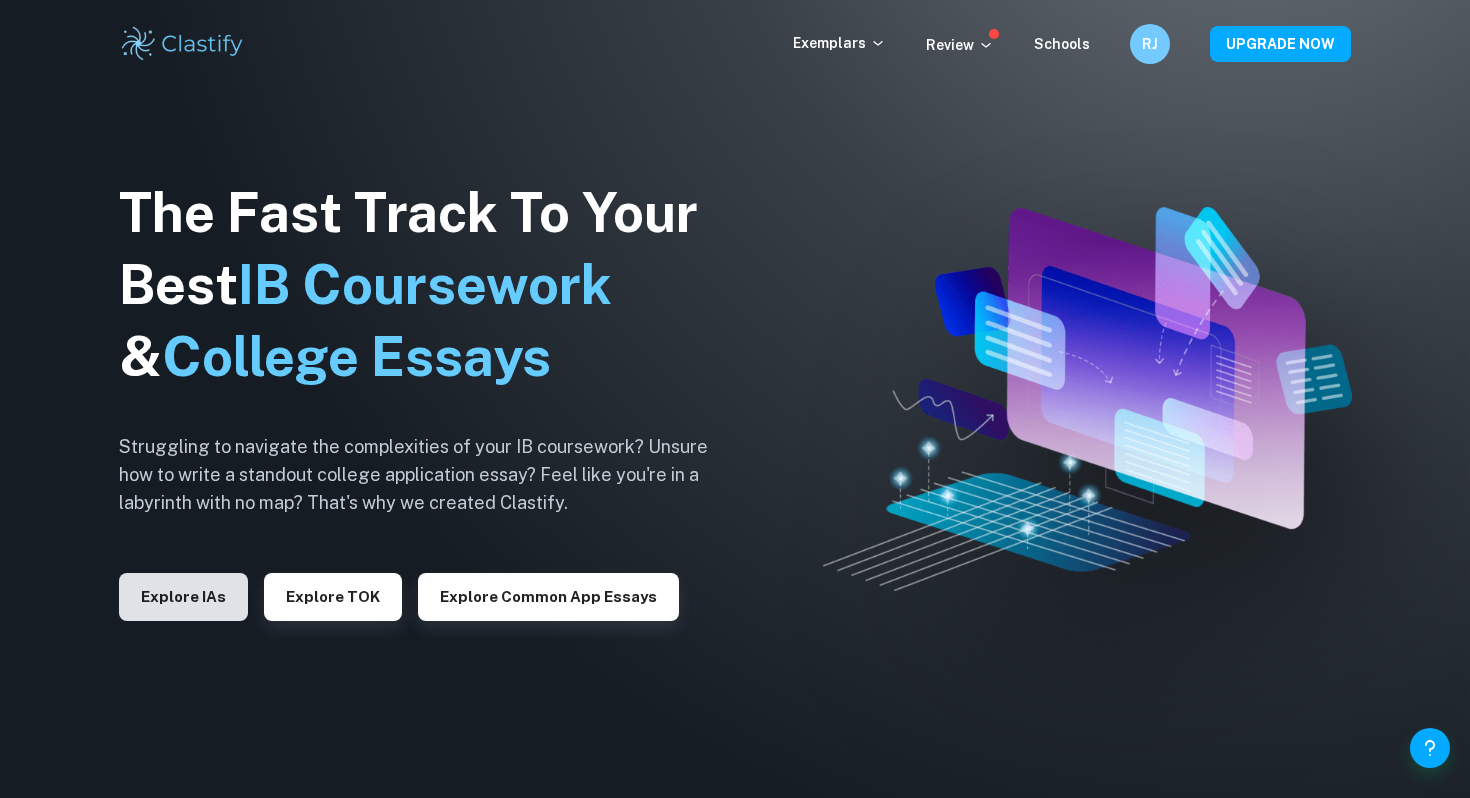 click on "Explore IAs" at bounding box center (183, 597) 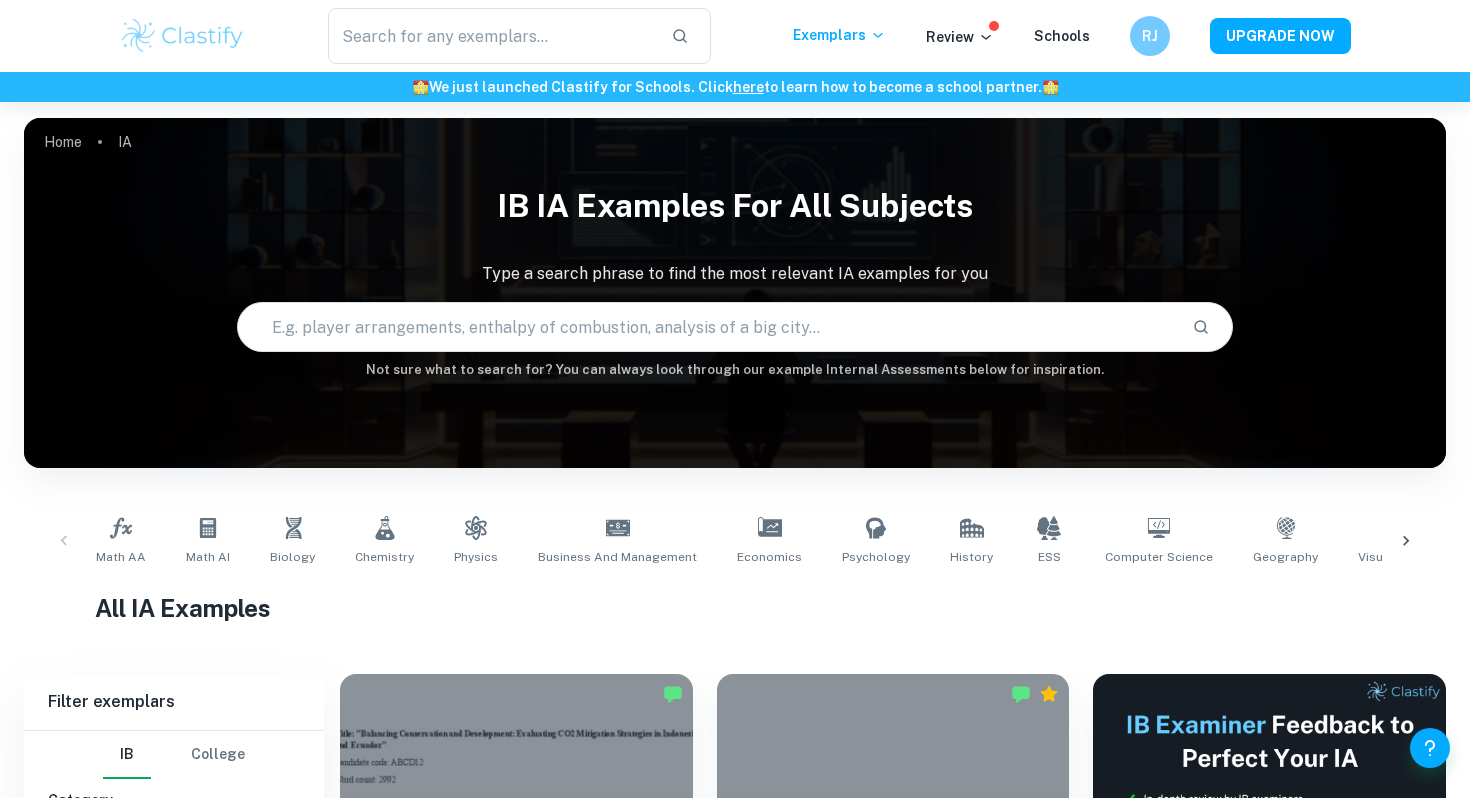 scroll, scrollTop: 573, scrollLeft: 0, axis: vertical 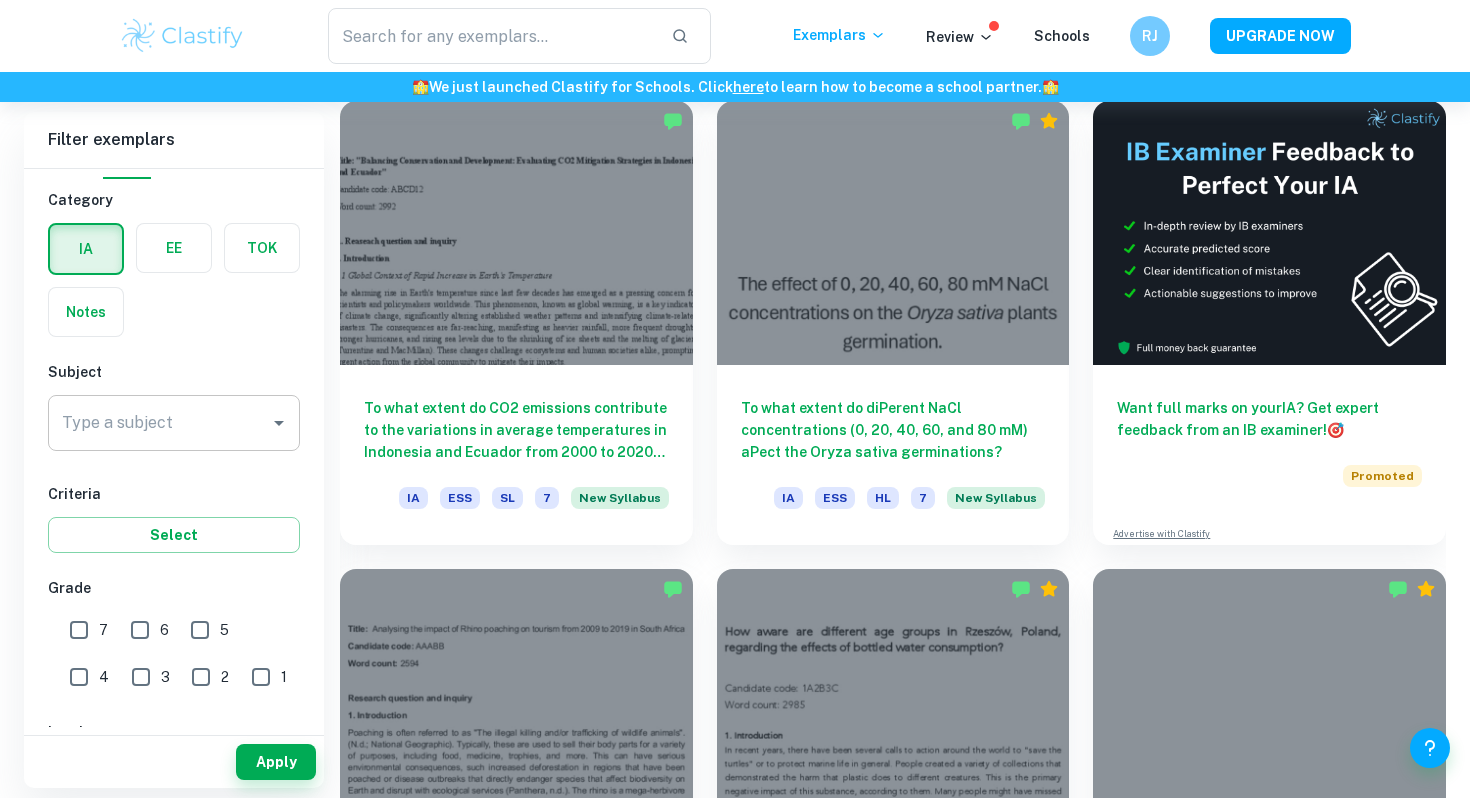 click on "Type a subject Type a subject" at bounding box center [174, 423] 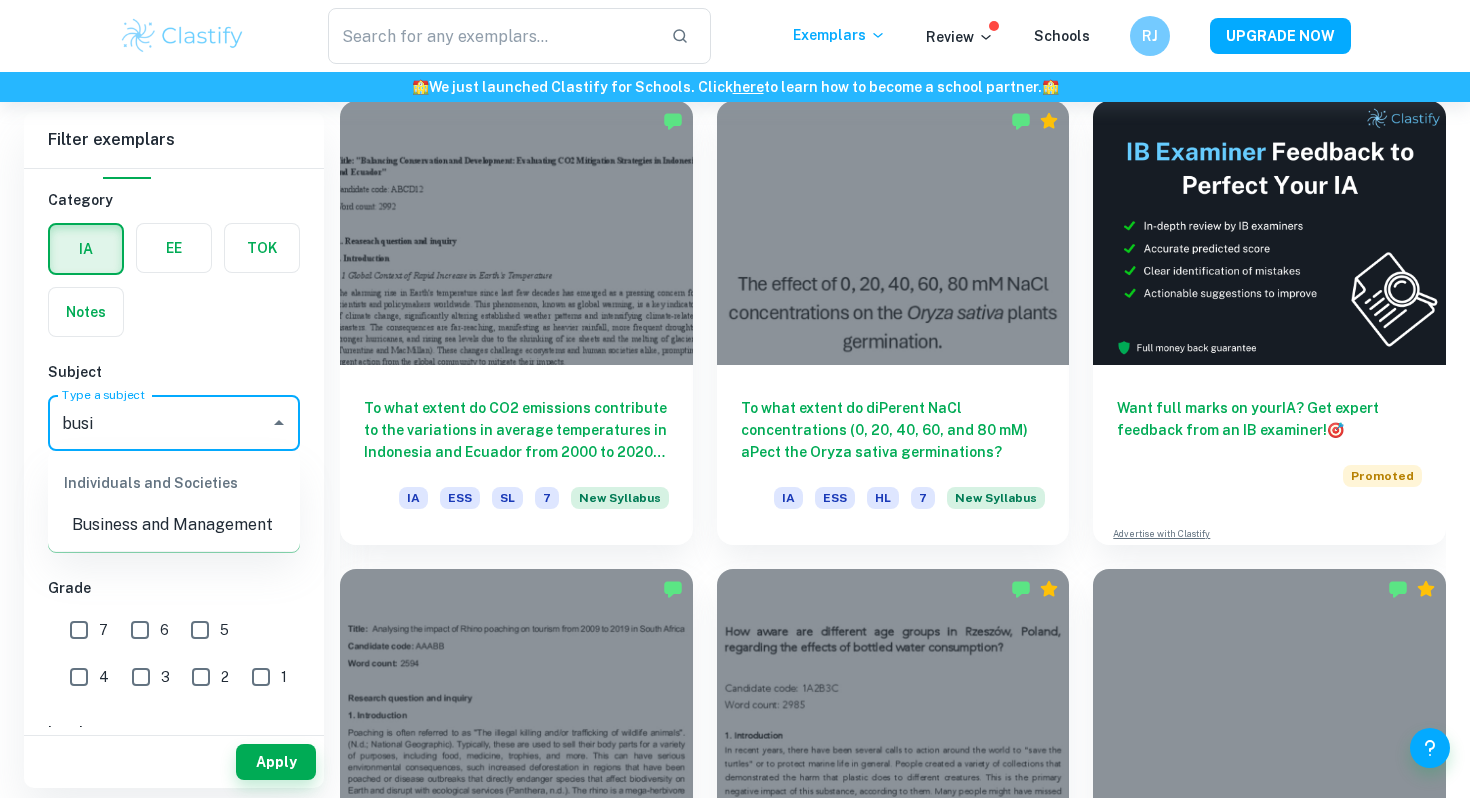click on "Business and Management" at bounding box center [174, 525] 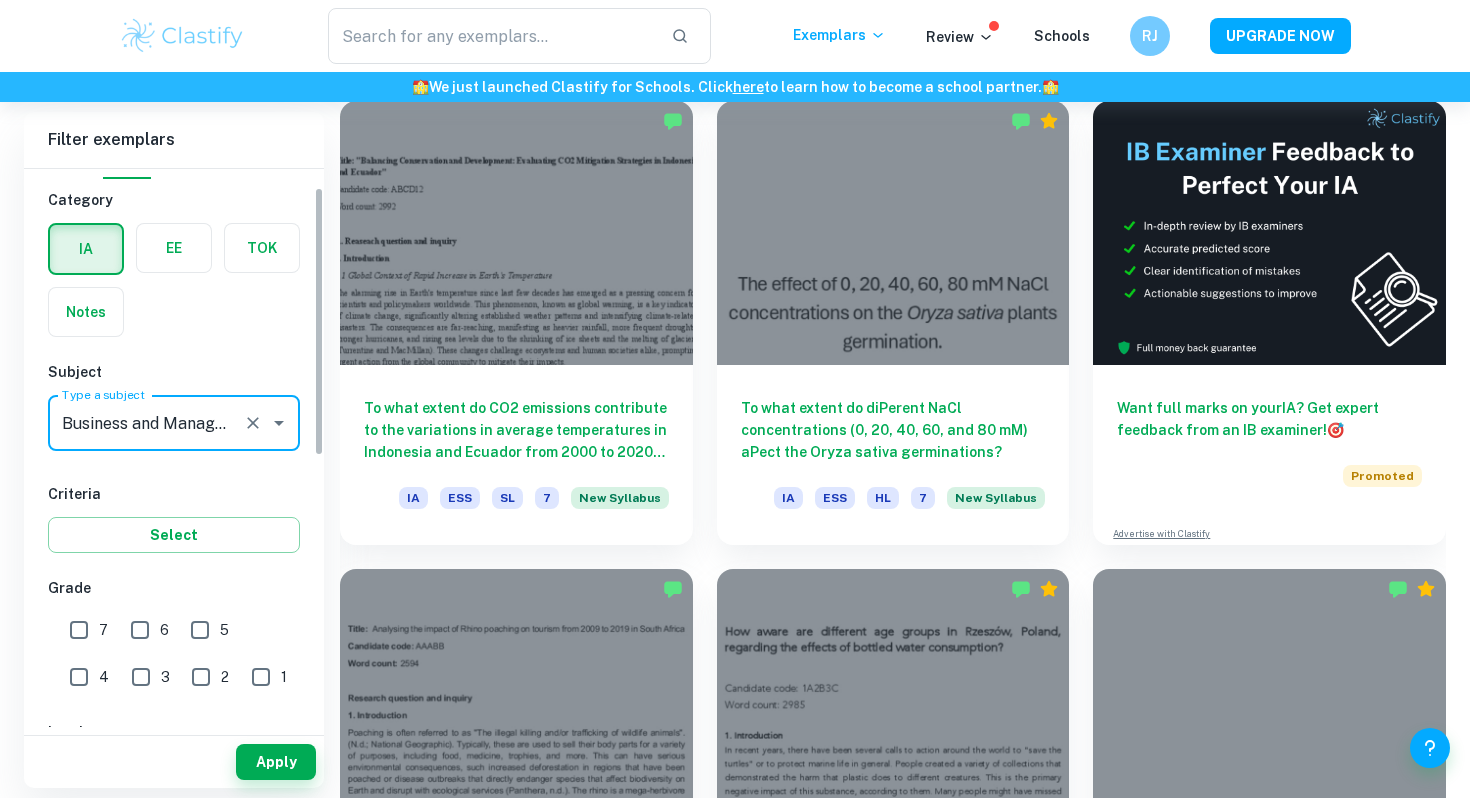 scroll, scrollTop: 210, scrollLeft: 0, axis: vertical 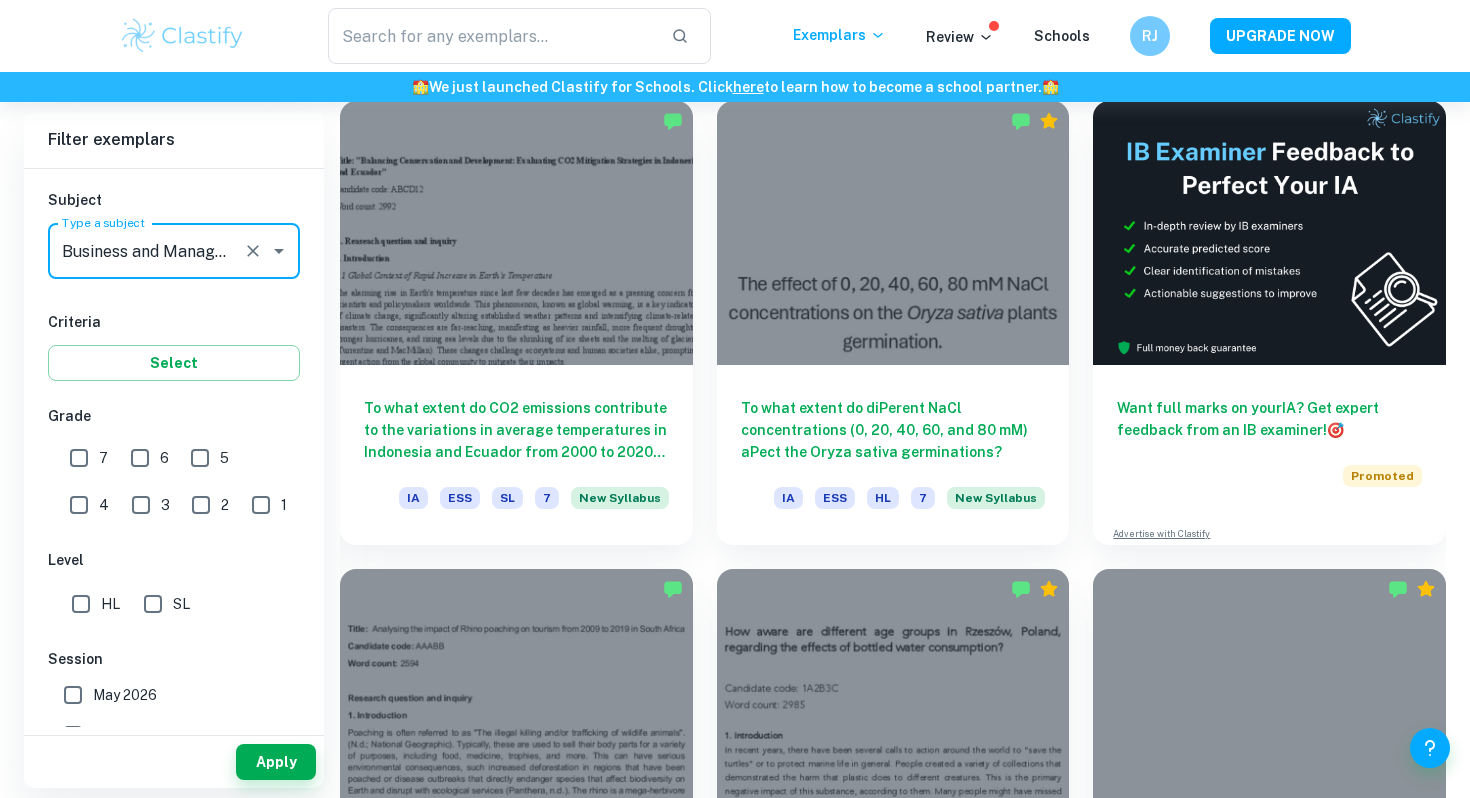 type on "Business and Management" 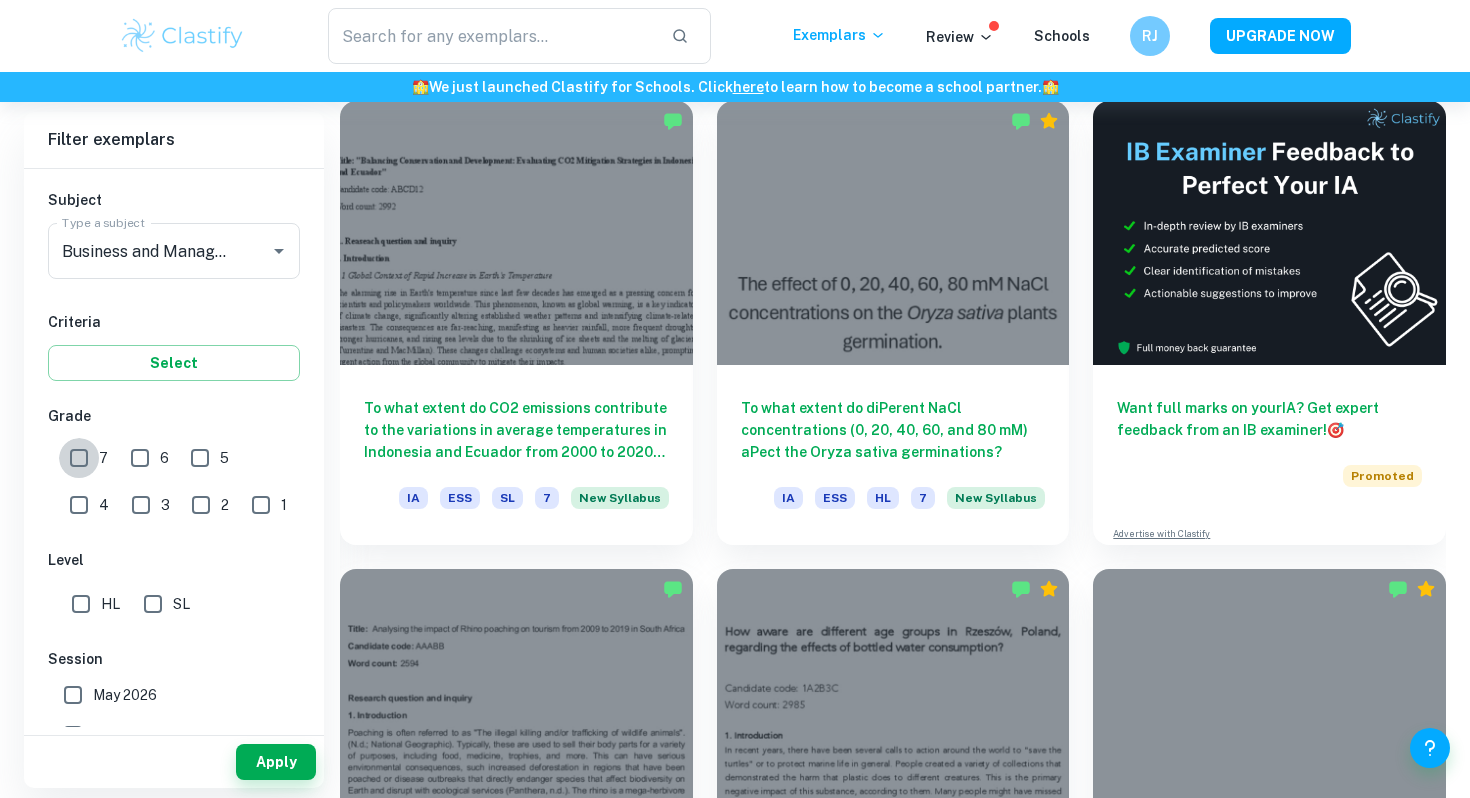 click on "7" at bounding box center [79, 458] 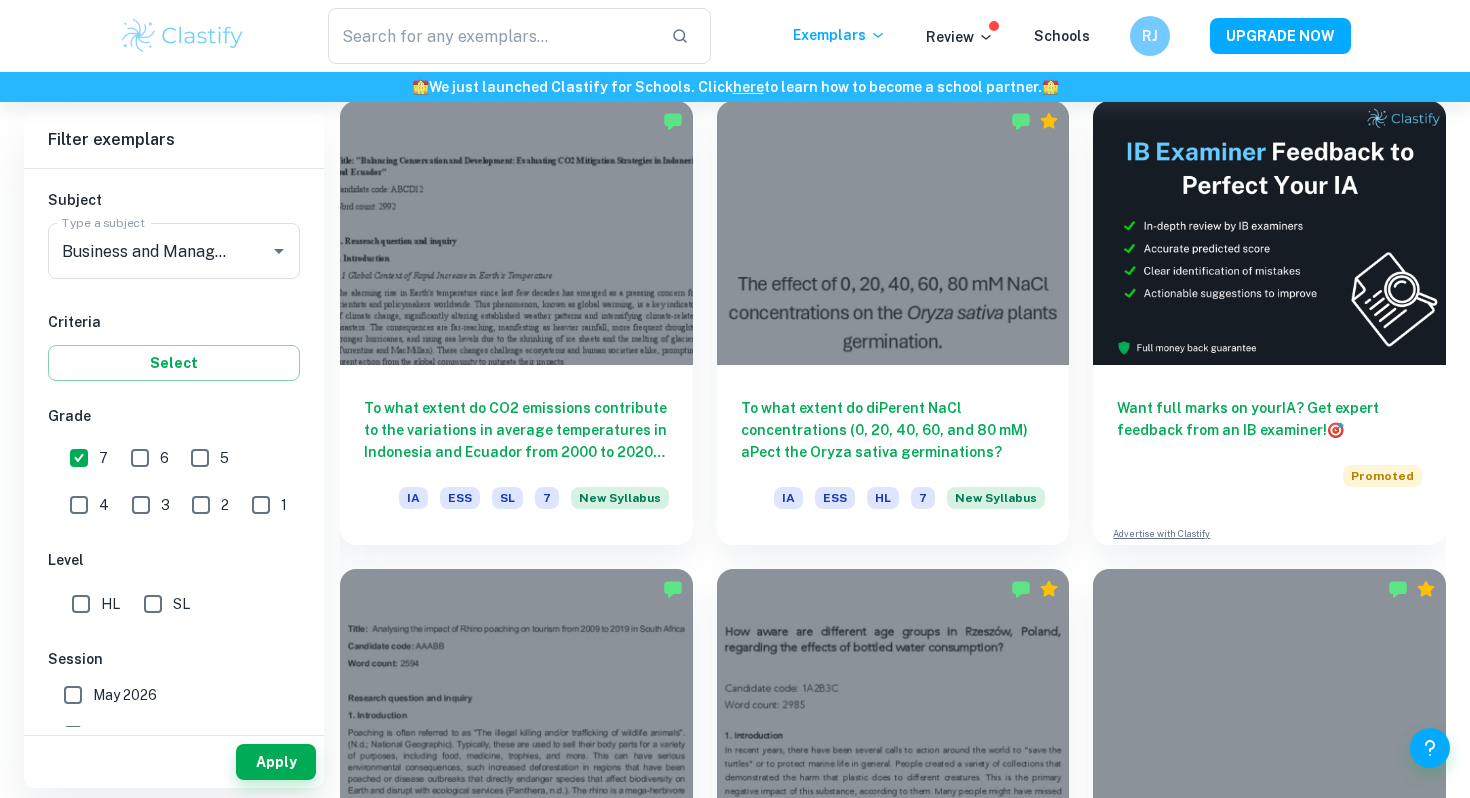 click on "HL" at bounding box center [81, 604] 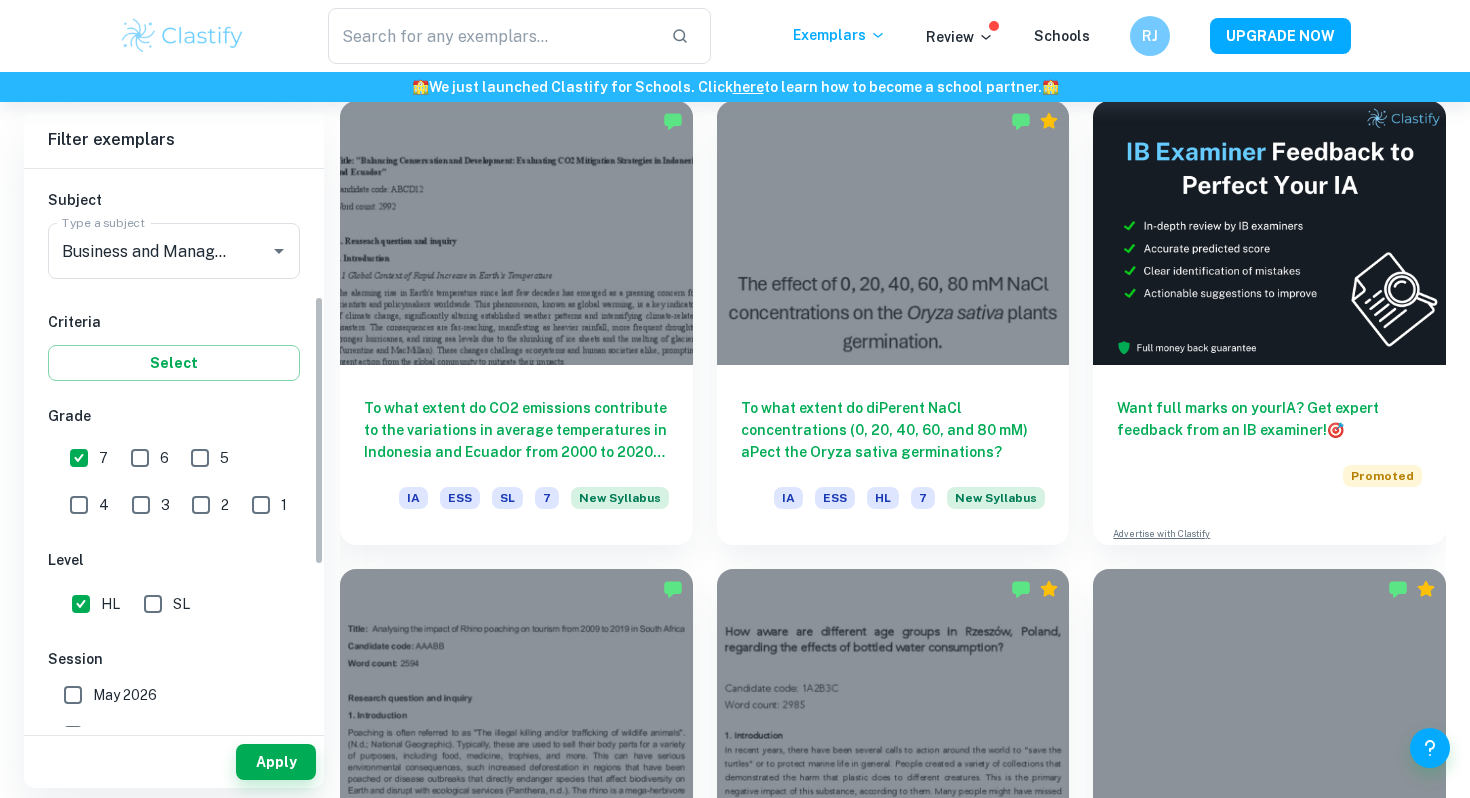 scroll, scrollTop: 286, scrollLeft: 0, axis: vertical 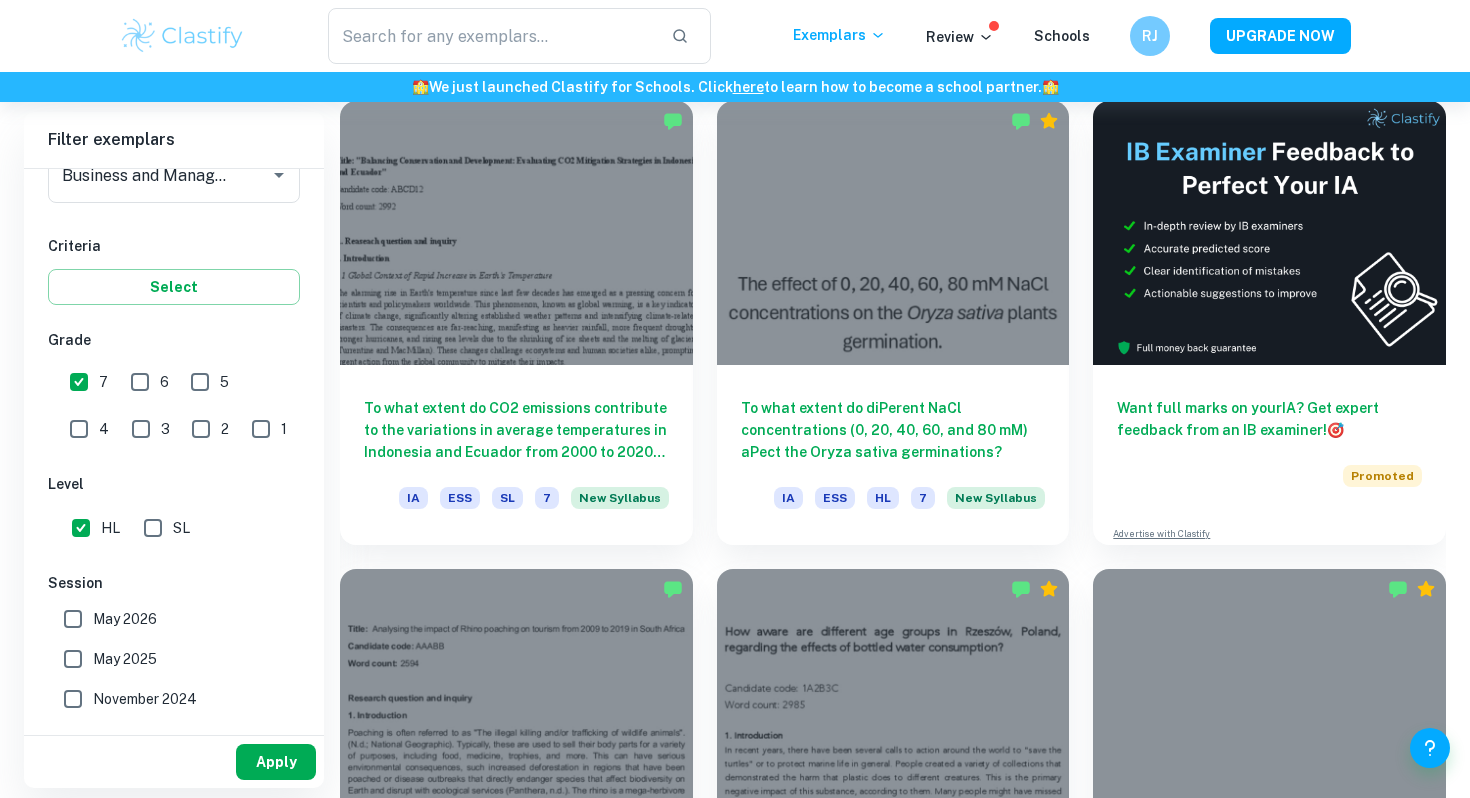 click on "Apply" at bounding box center (276, 762) 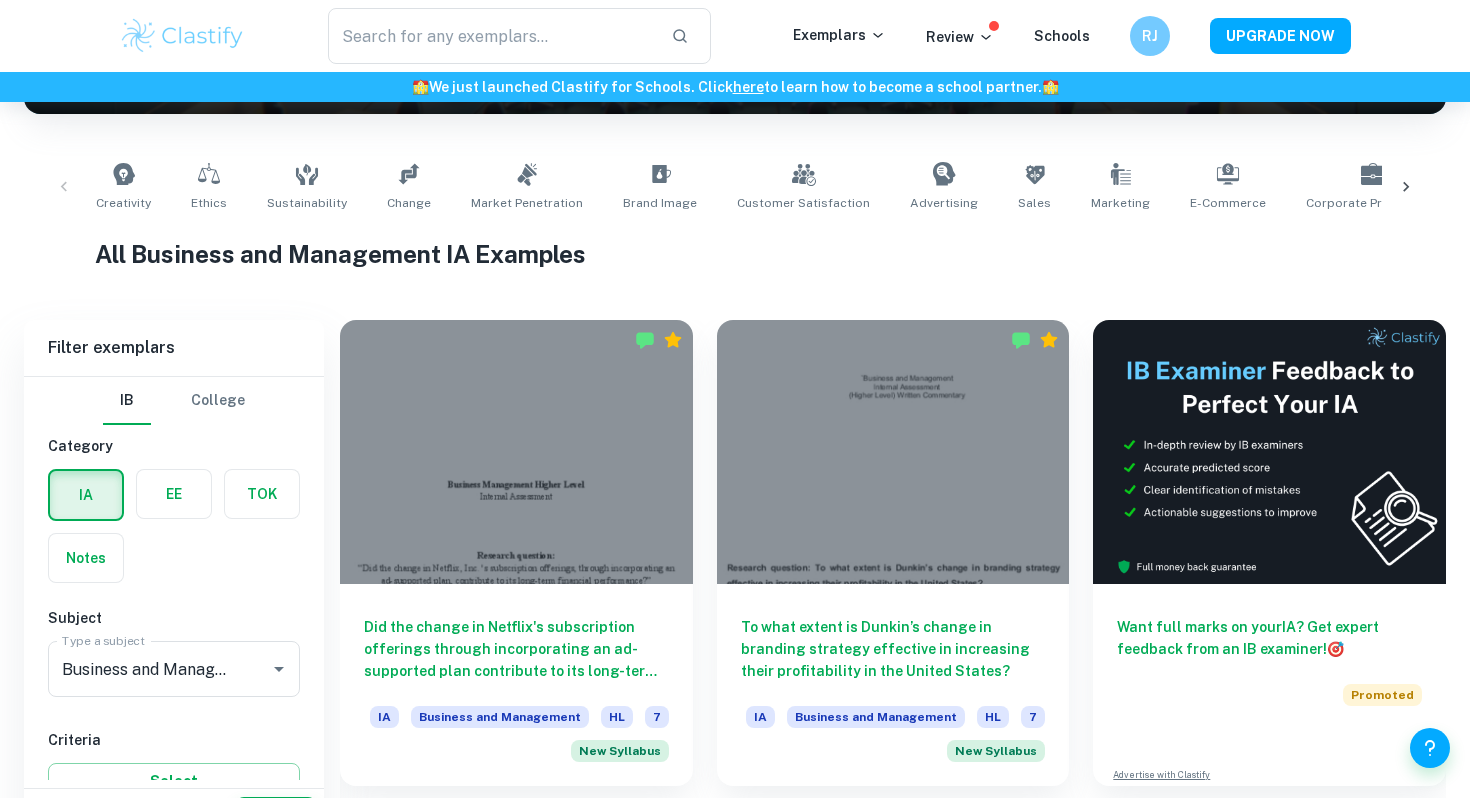 scroll, scrollTop: 563, scrollLeft: 0, axis: vertical 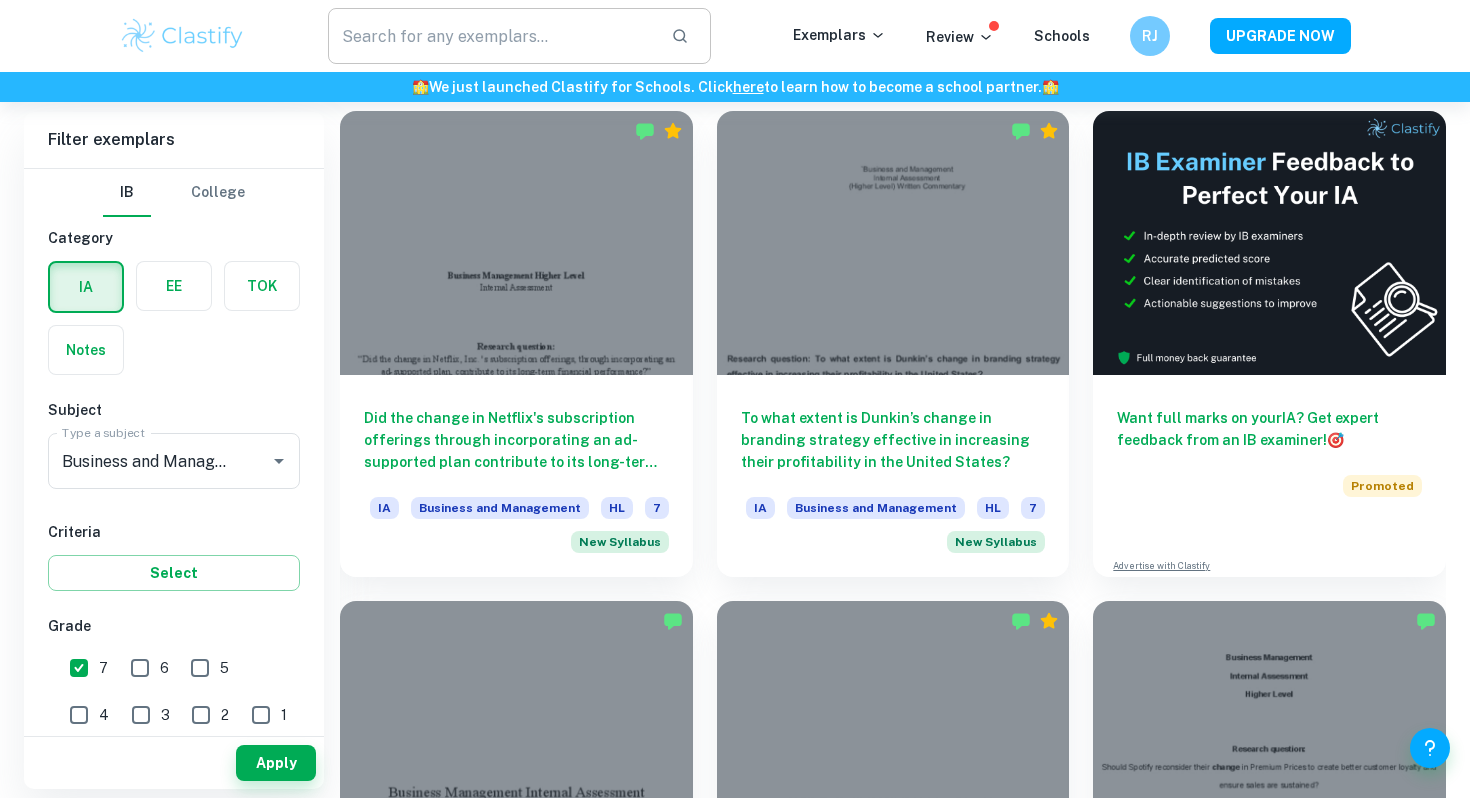click at bounding box center (491, 36) 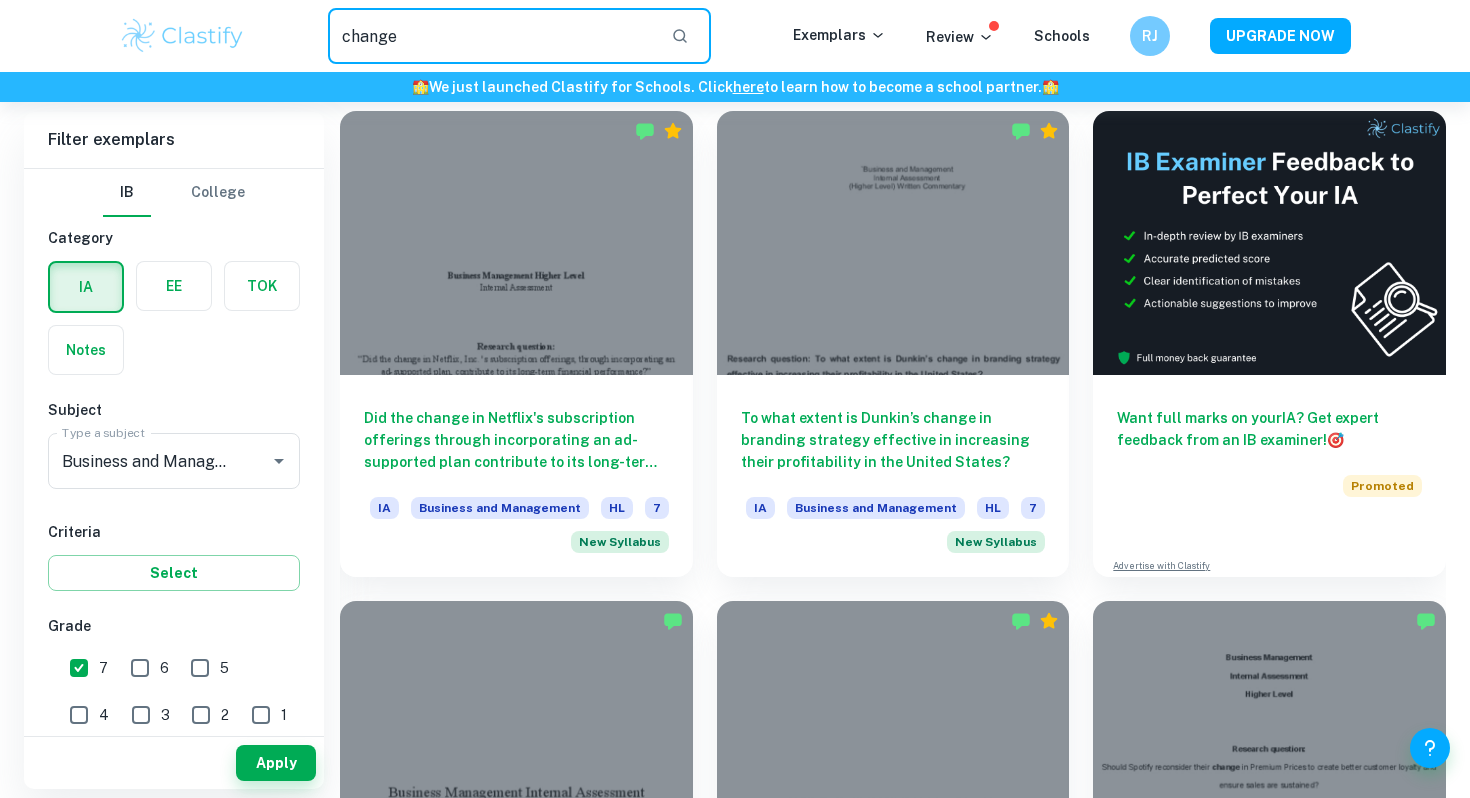 type on "change" 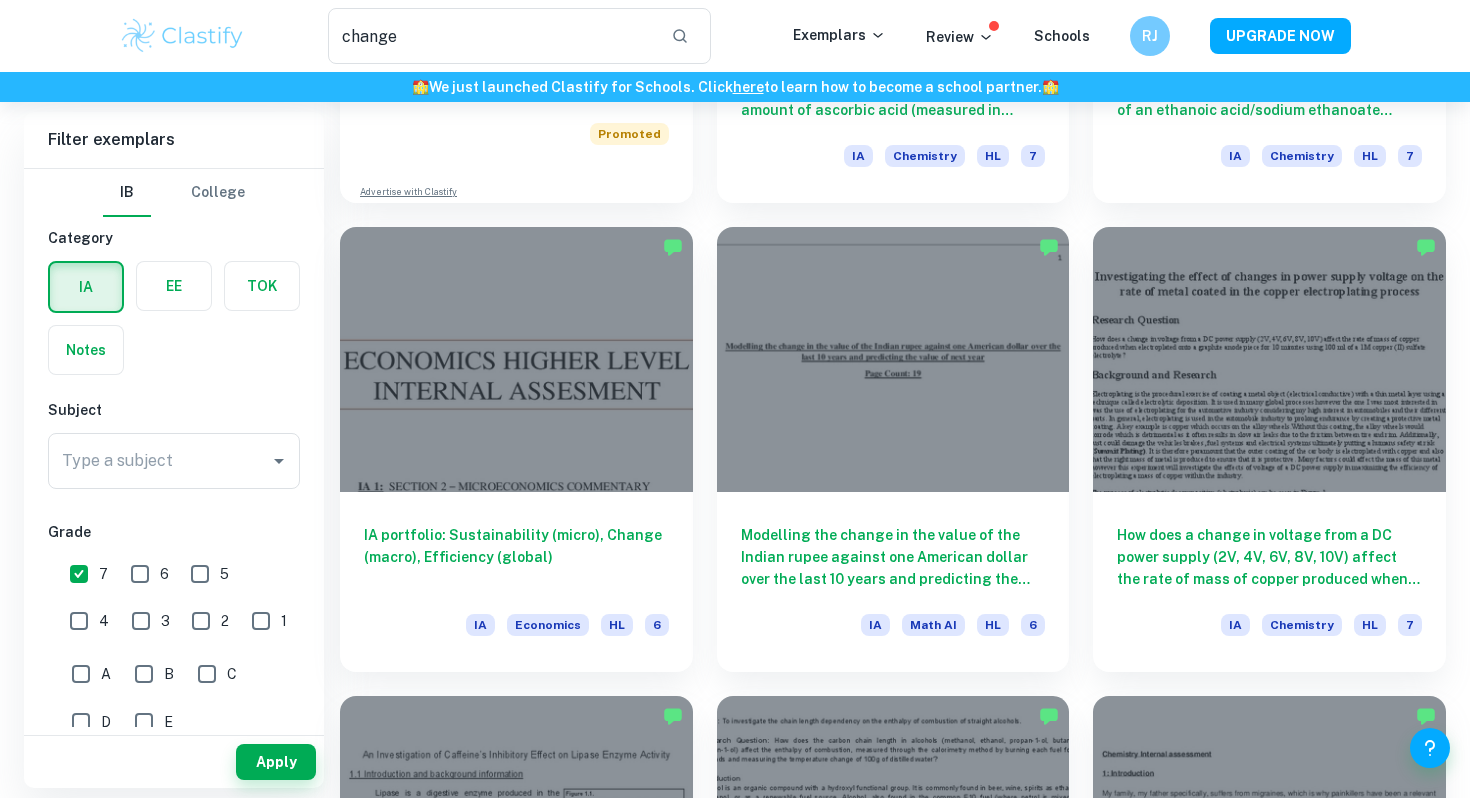 scroll, scrollTop: 1397, scrollLeft: 0, axis: vertical 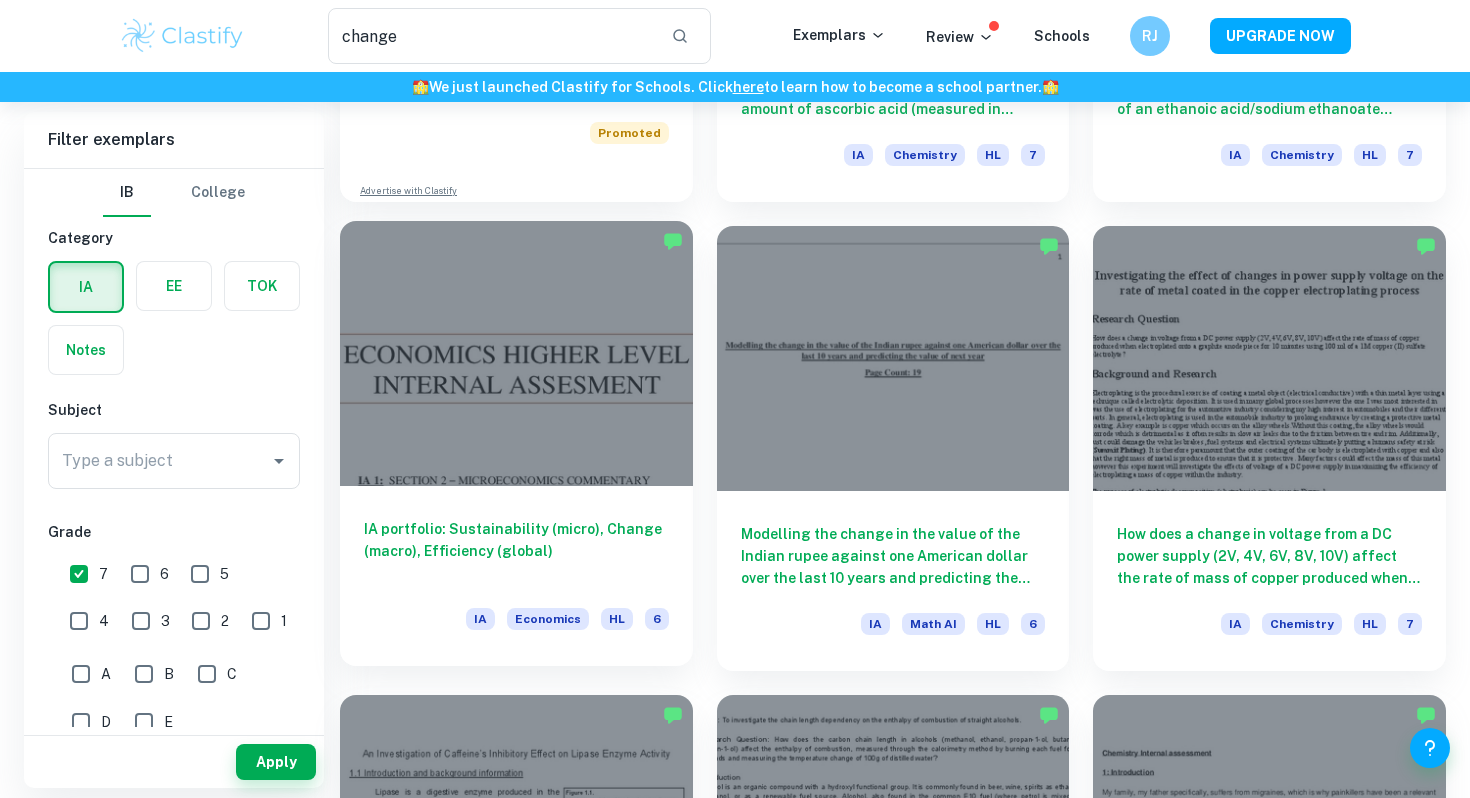 click on "IA portfolio: Sustainability (micro), Change (macro), Efficiency (global)" at bounding box center [516, 551] 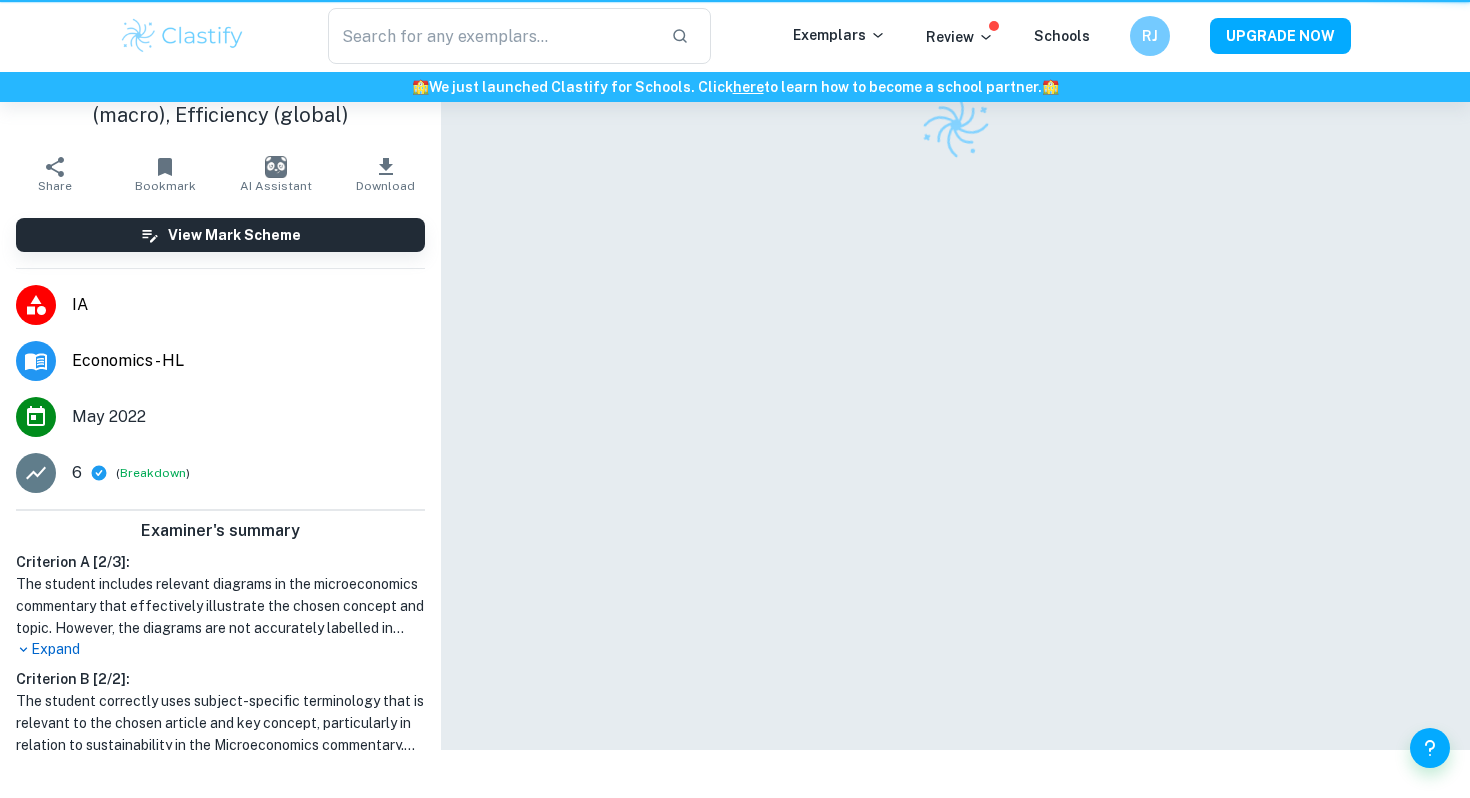 scroll, scrollTop: 0, scrollLeft: 0, axis: both 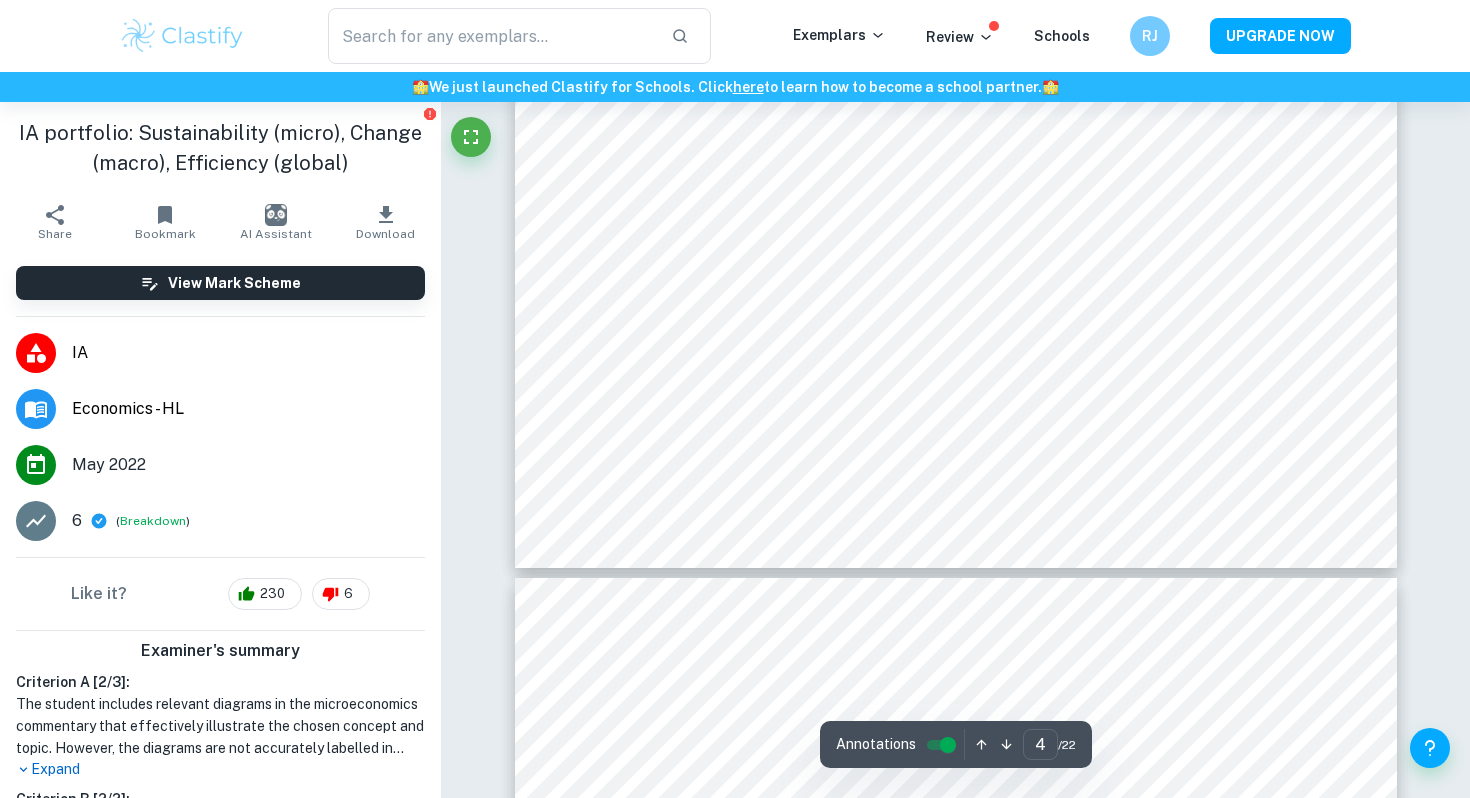 type on "5" 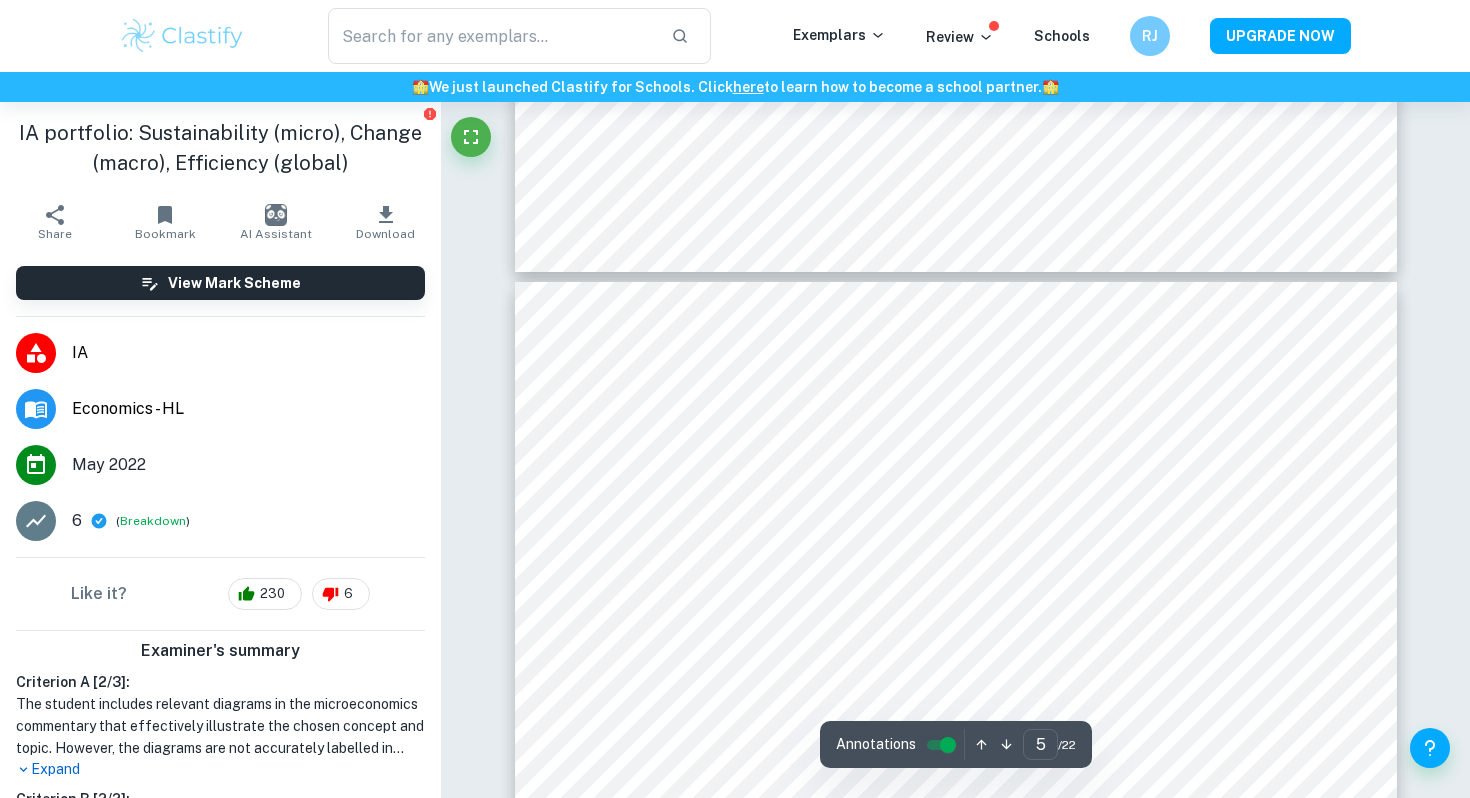 scroll, scrollTop: 4730, scrollLeft: 0, axis: vertical 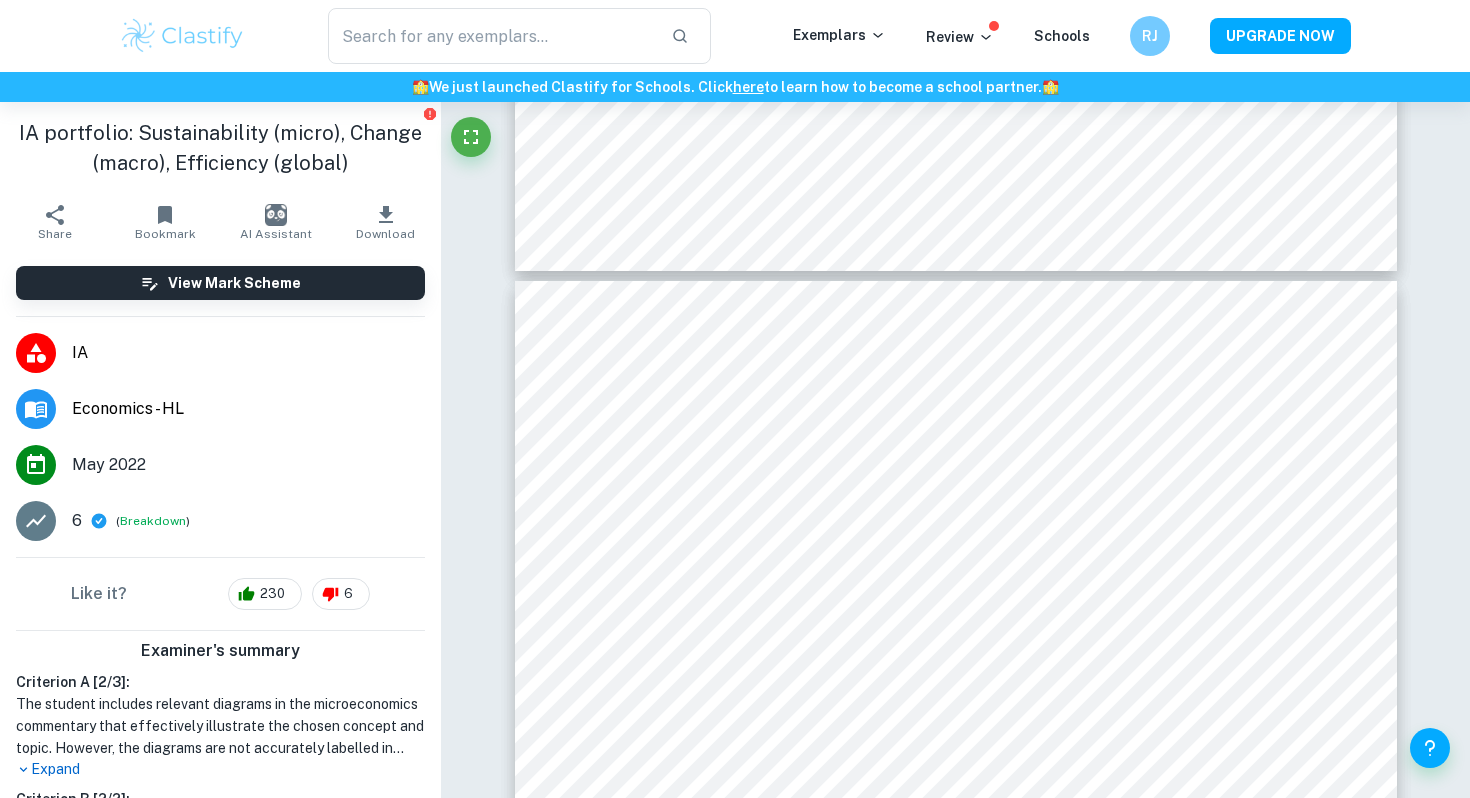 type on "change" 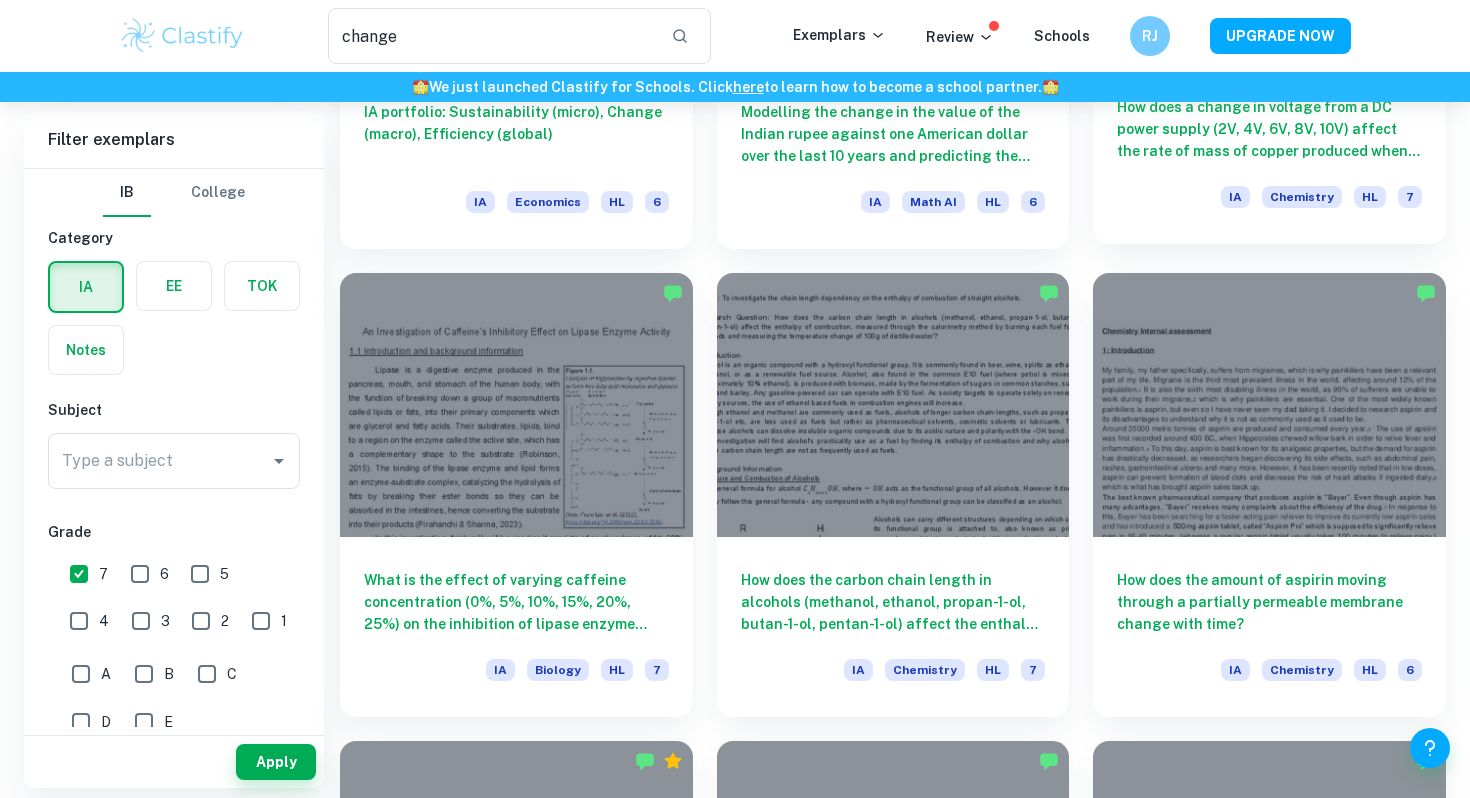 scroll, scrollTop: 1823, scrollLeft: 0, axis: vertical 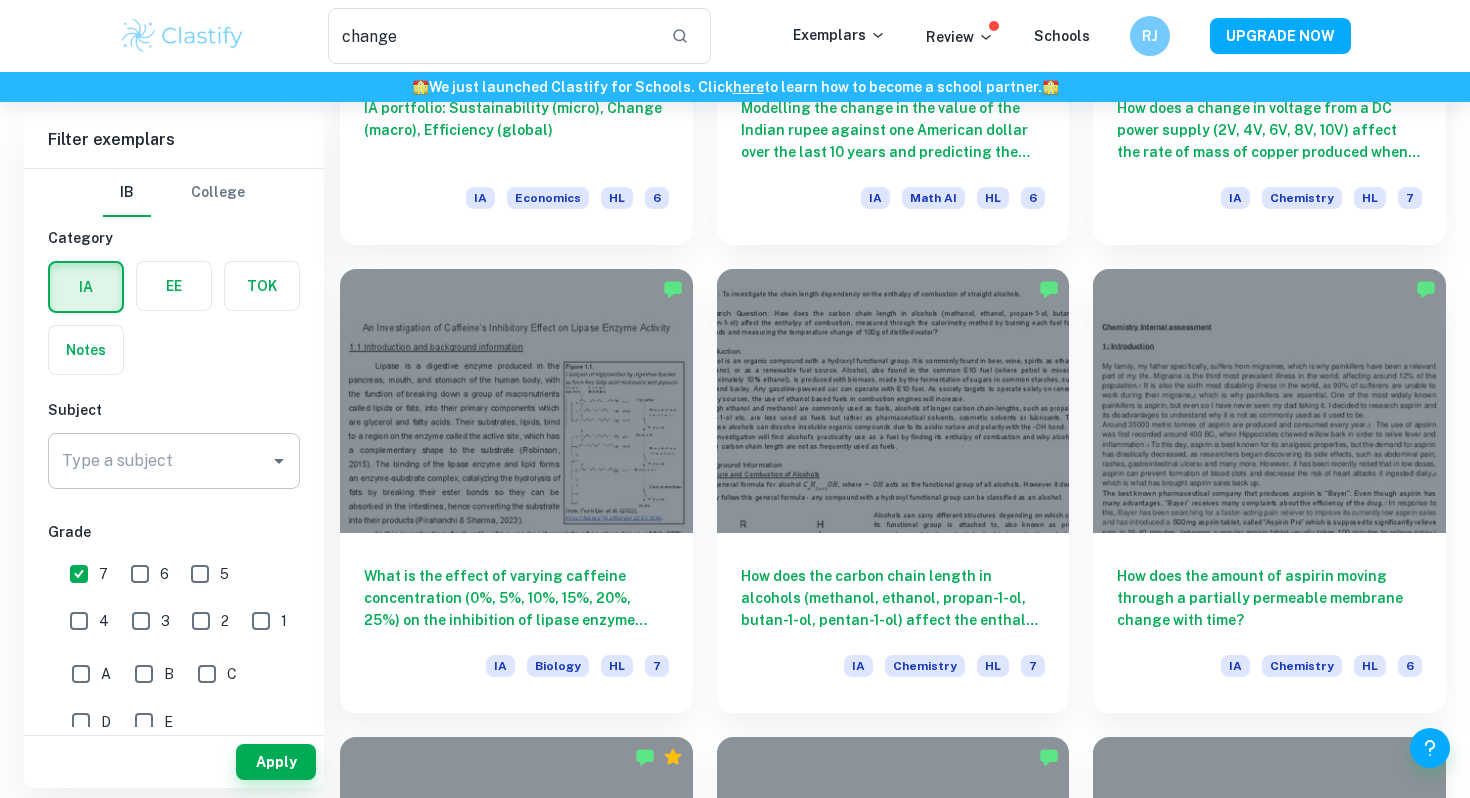 click on "Type a subject" at bounding box center [174, 461] 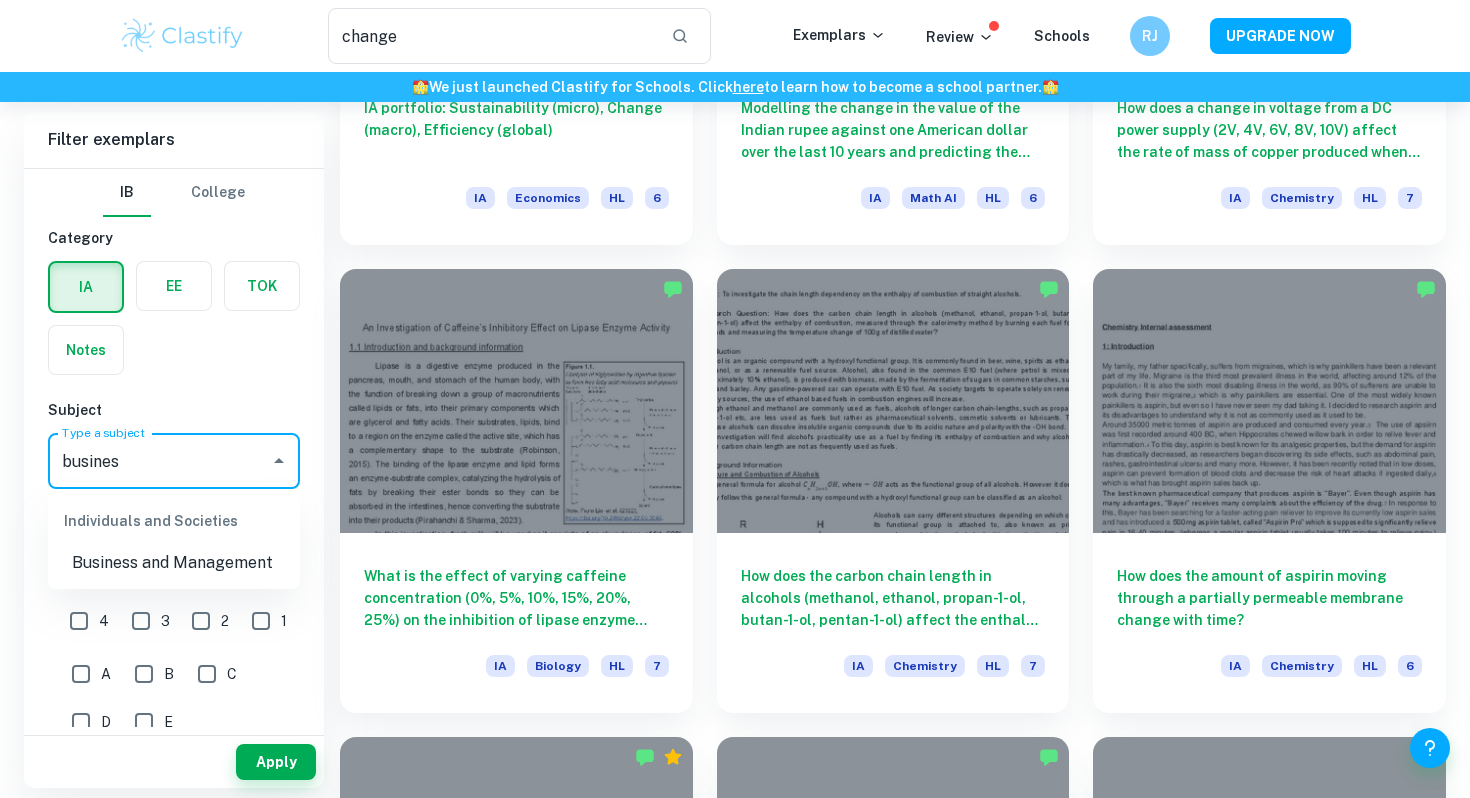 click on "Business and Management" at bounding box center [174, 563] 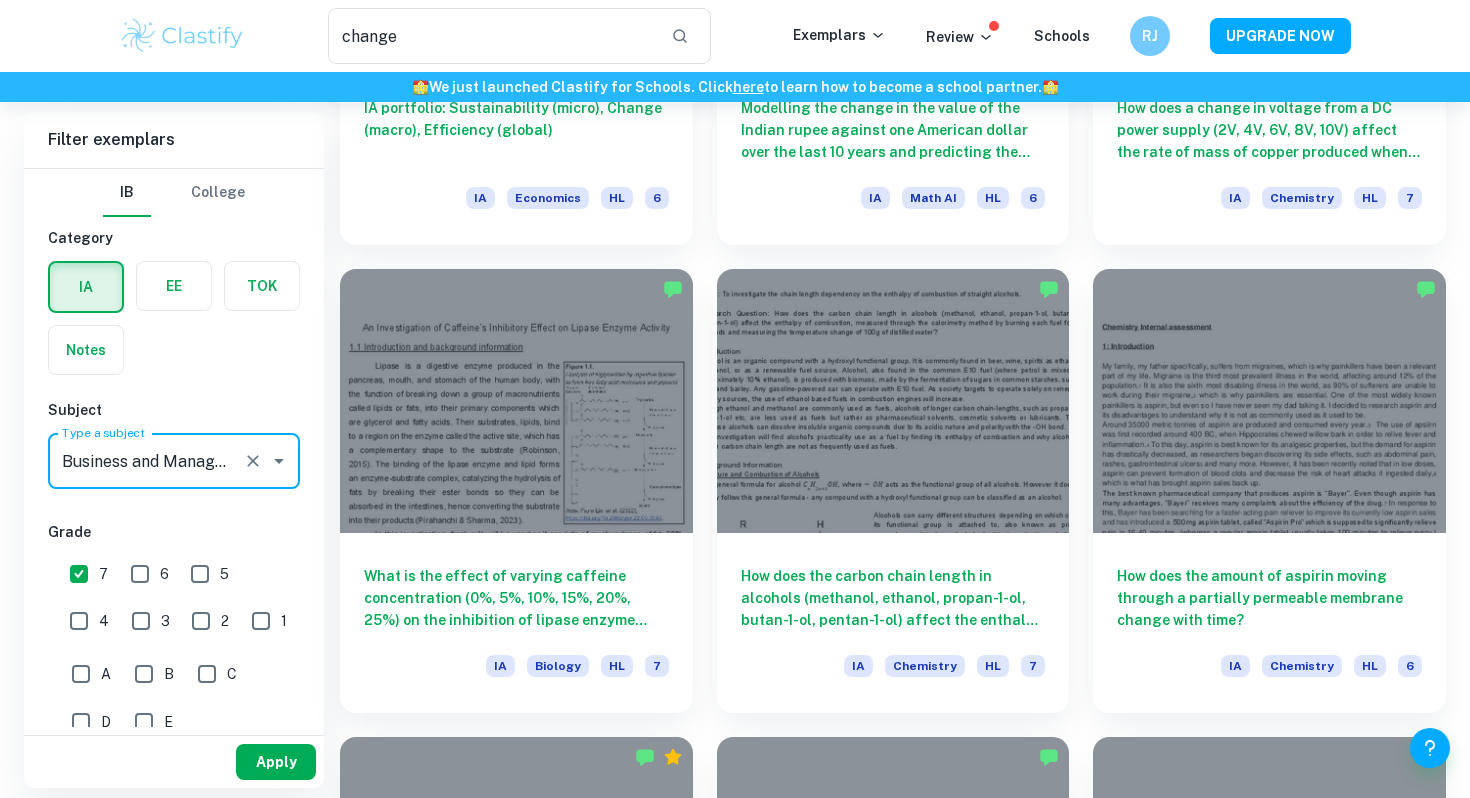 type on "Business and Management" 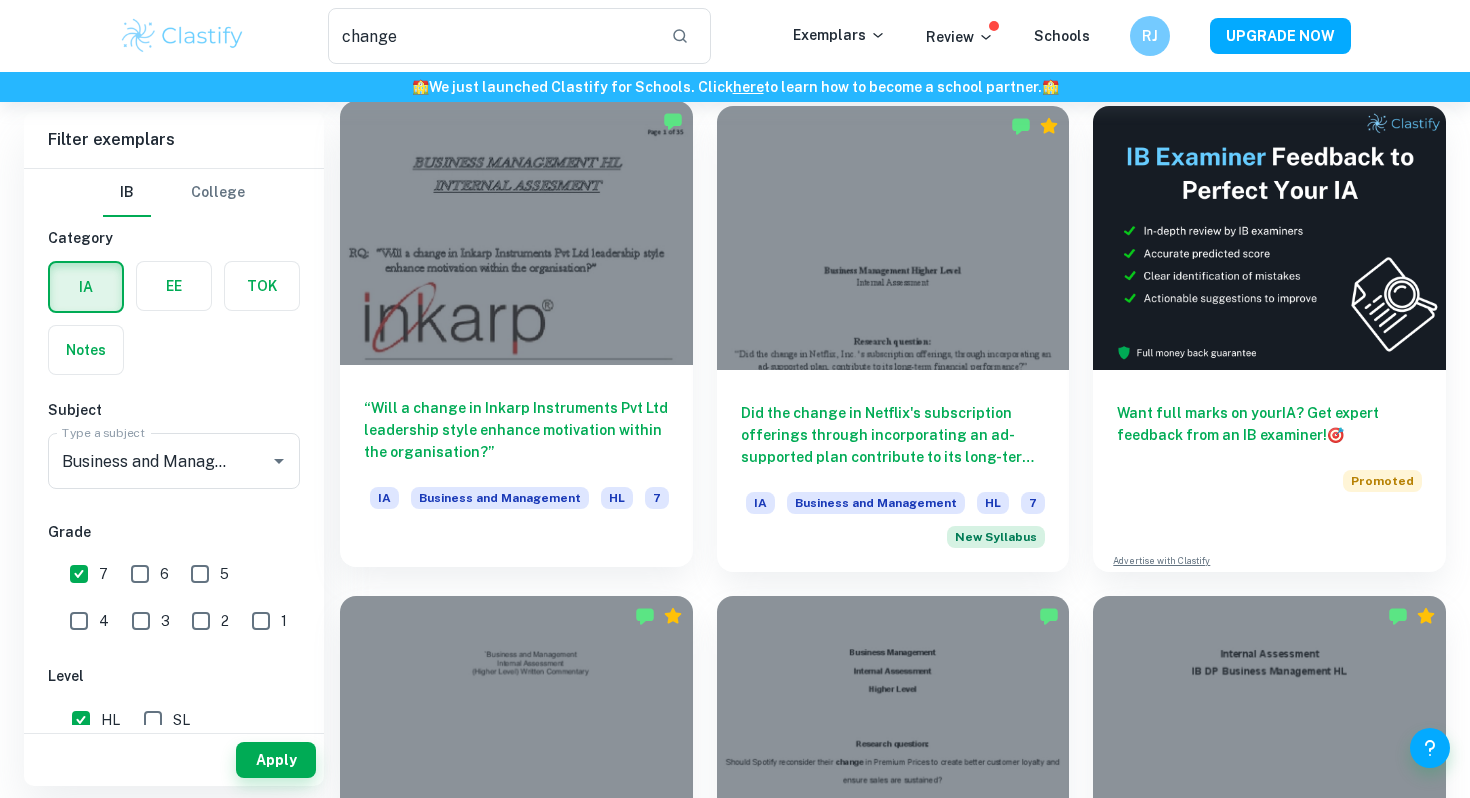 scroll, scrollTop: 113, scrollLeft: 0, axis: vertical 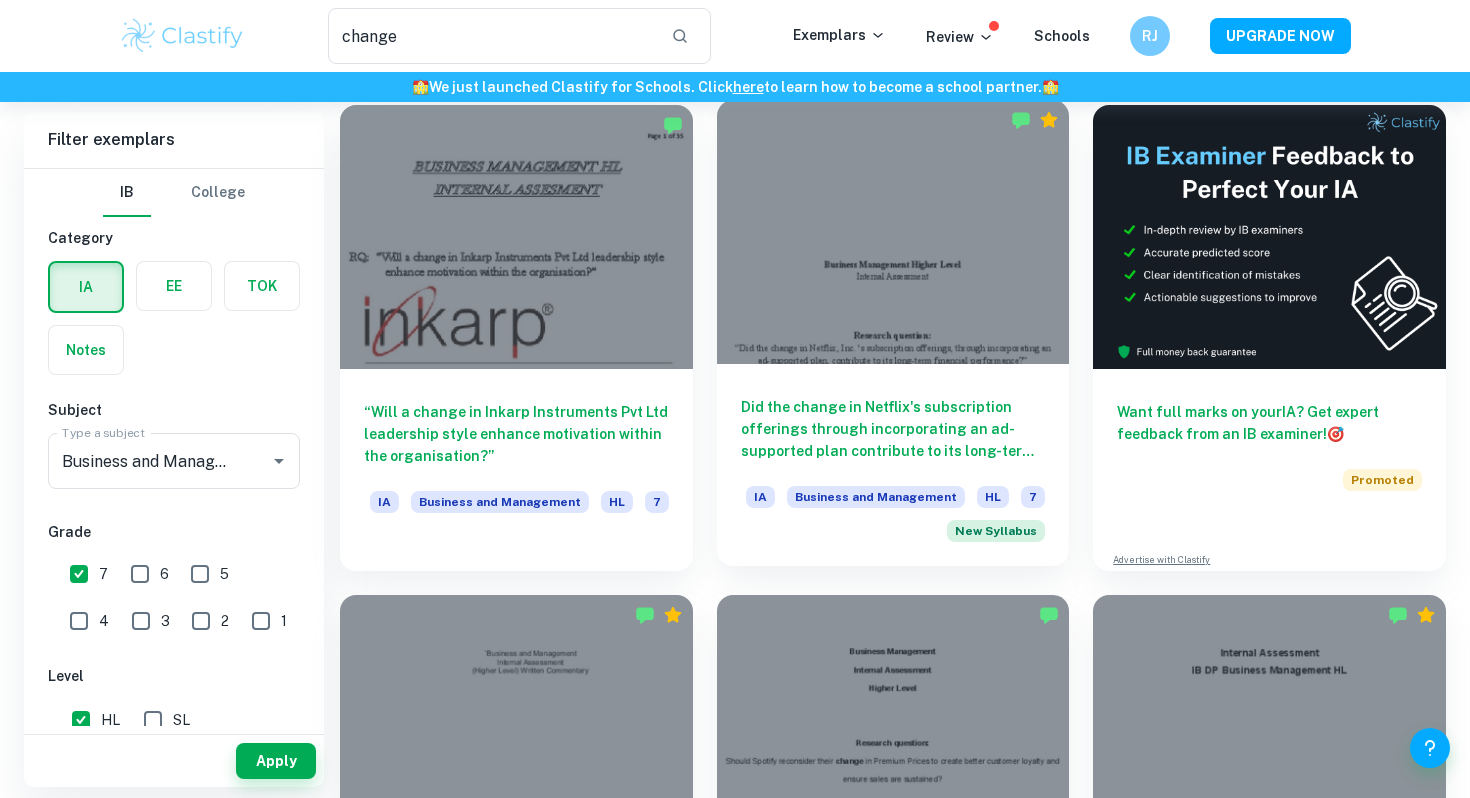 click on "Did the change in Netflix's subscription offerings through incorporating an ad-supported
plan contribute to its long-term financial performance? IA Business and Management HL 7 New Syllabus" at bounding box center (893, 465) 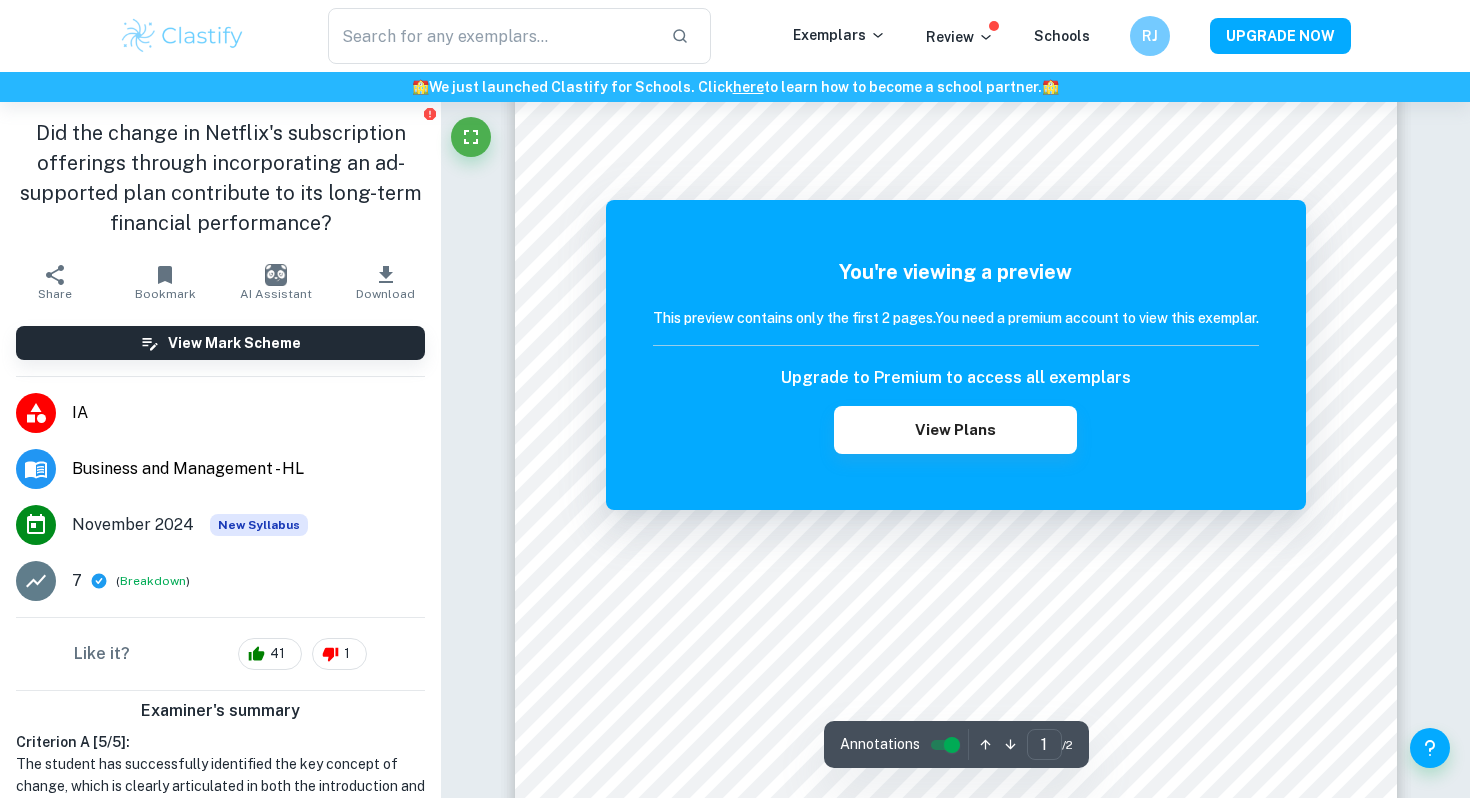 scroll, scrollTop: 345, scrollLeft: 0, axis: vertical 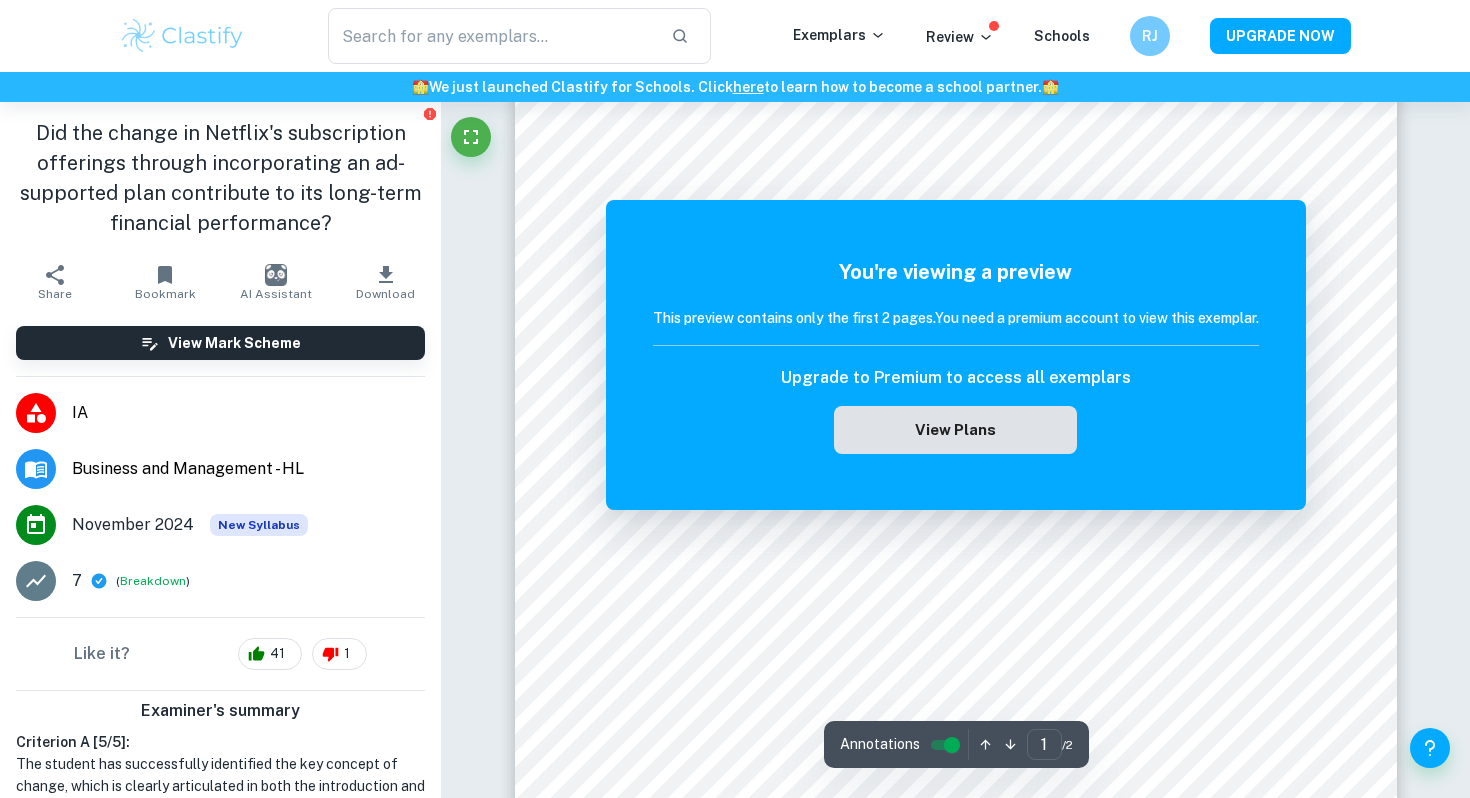 click on "View Plans" at bounding box center (955, 430) 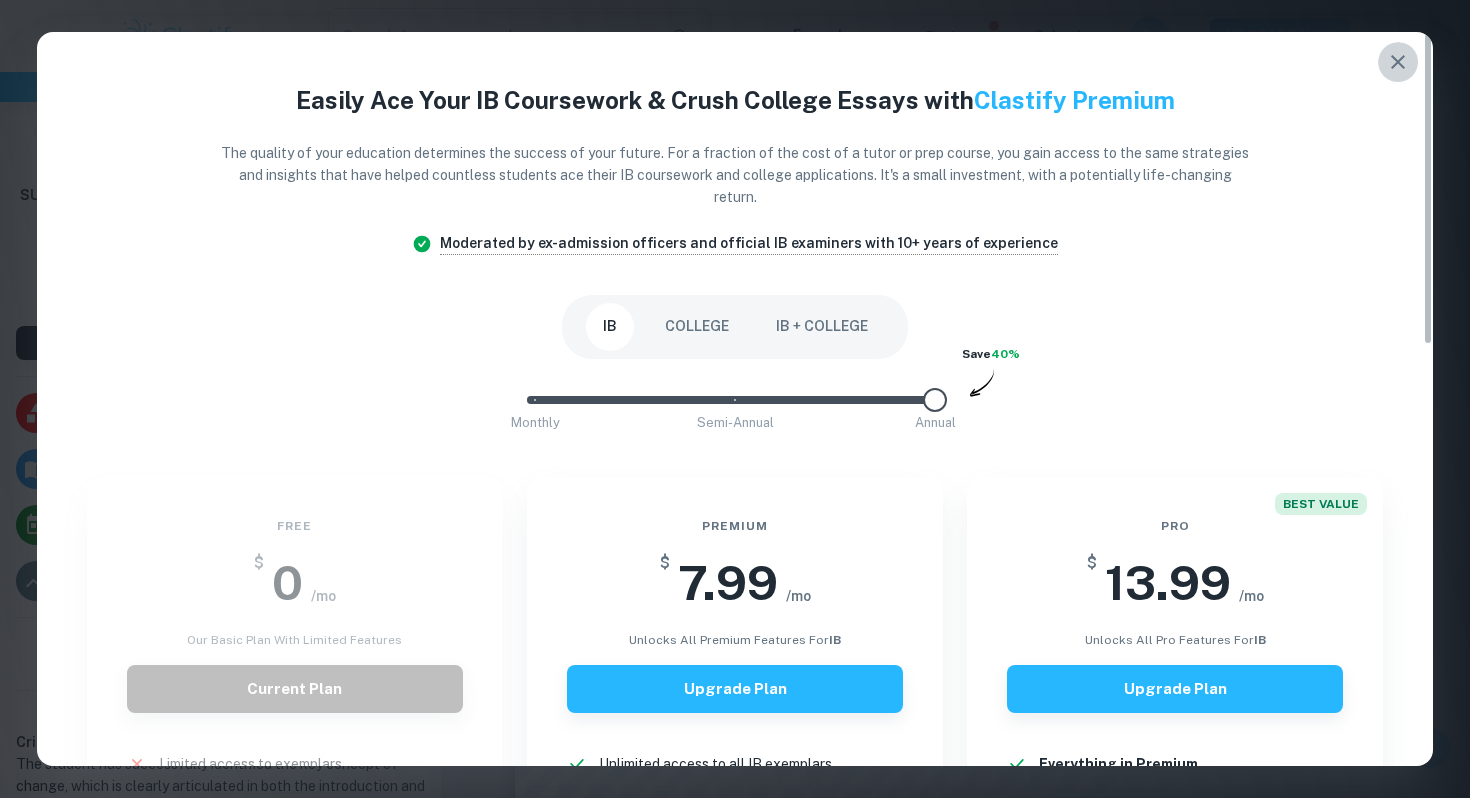 click 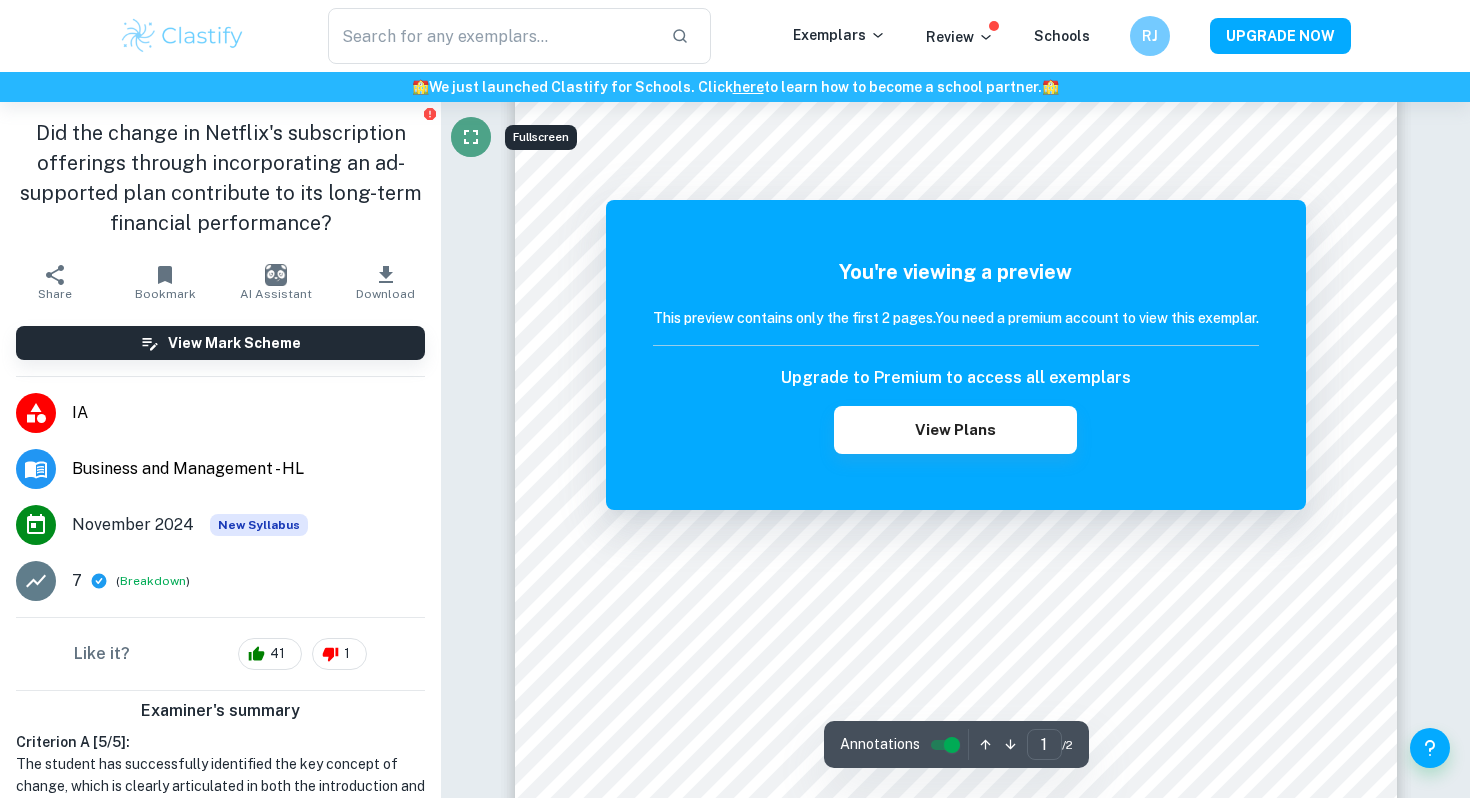 click at bounding box center [471, 137] 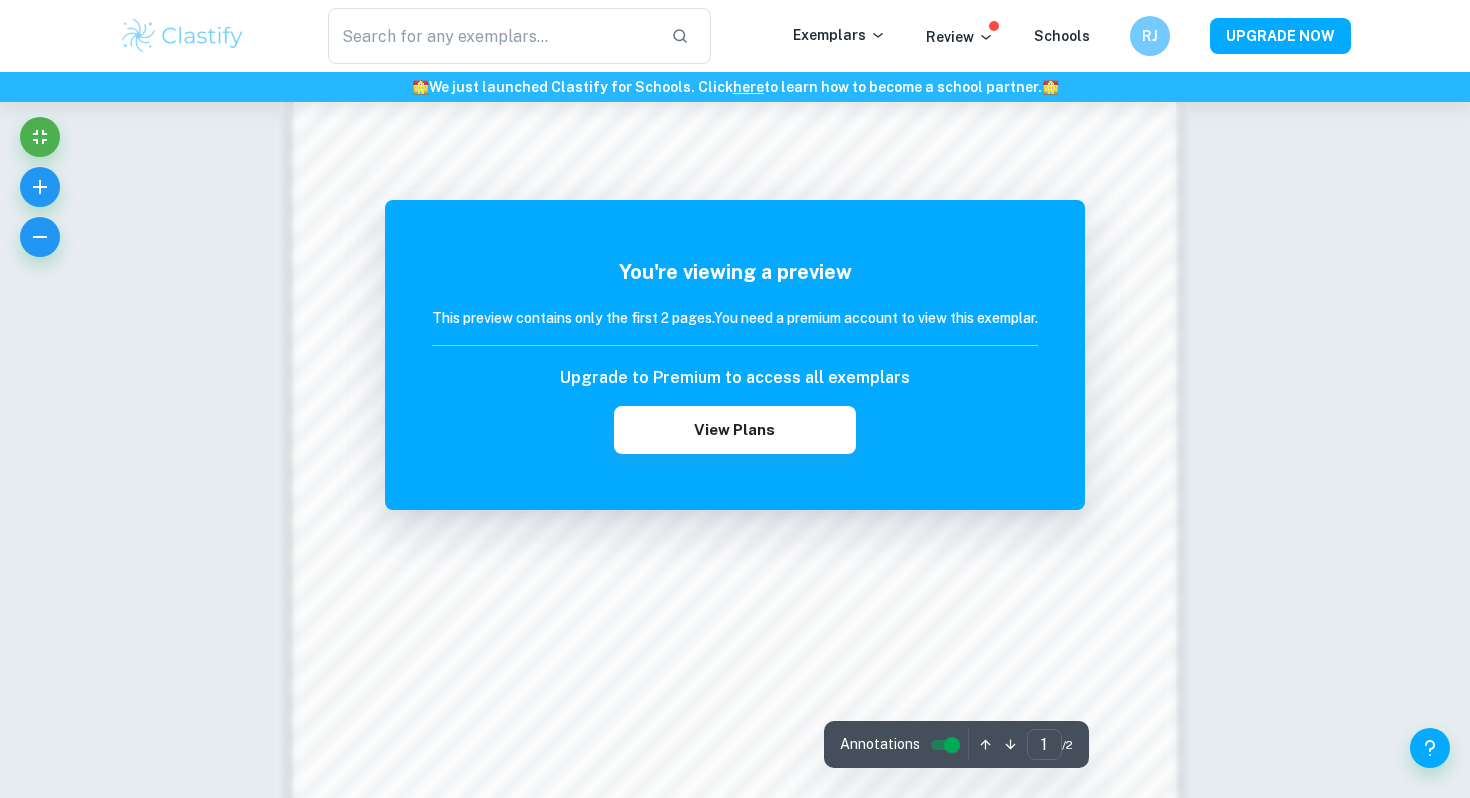 scroll, scrollTop: 1263, scrollLeft: 0, axis: vertical 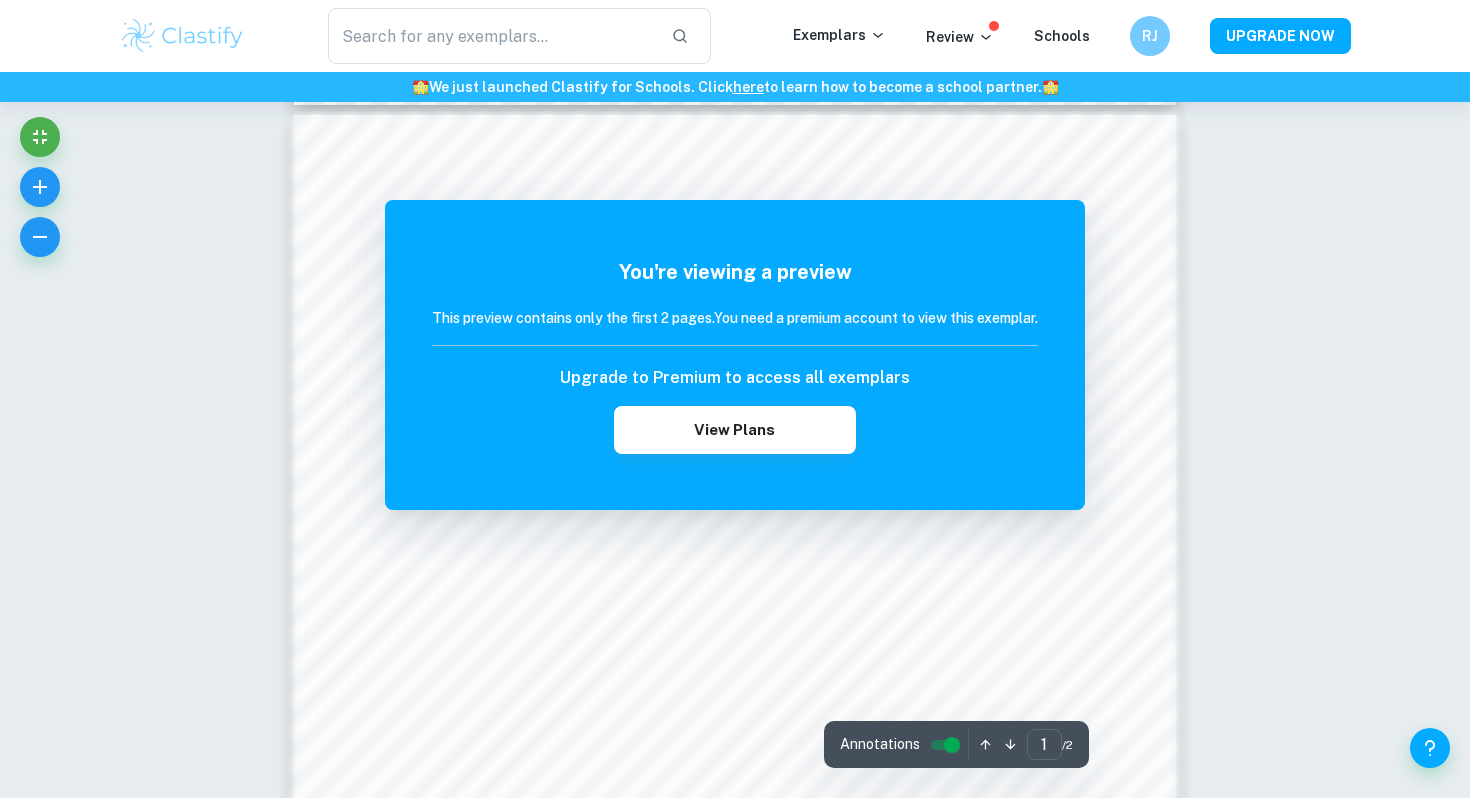 type 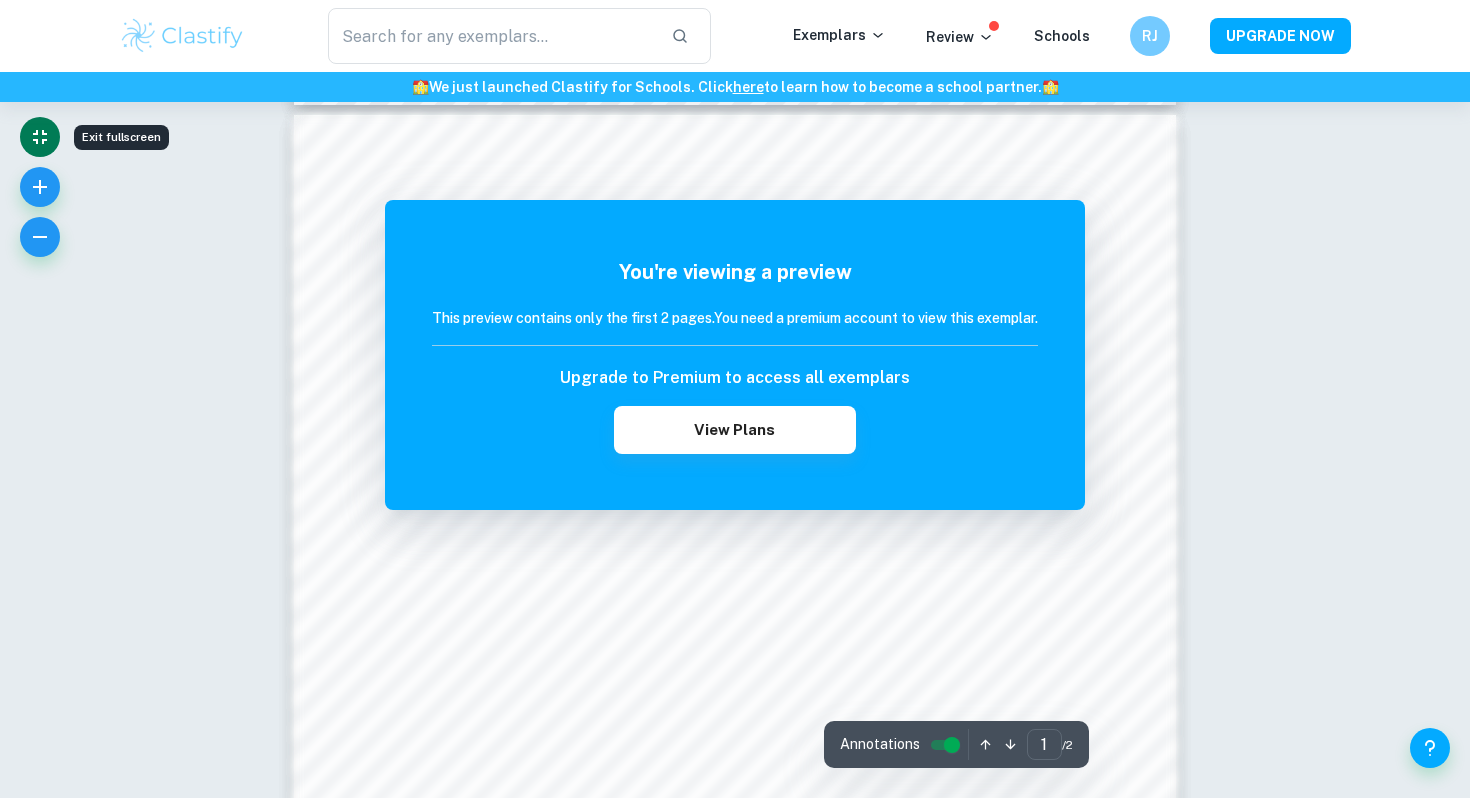 click 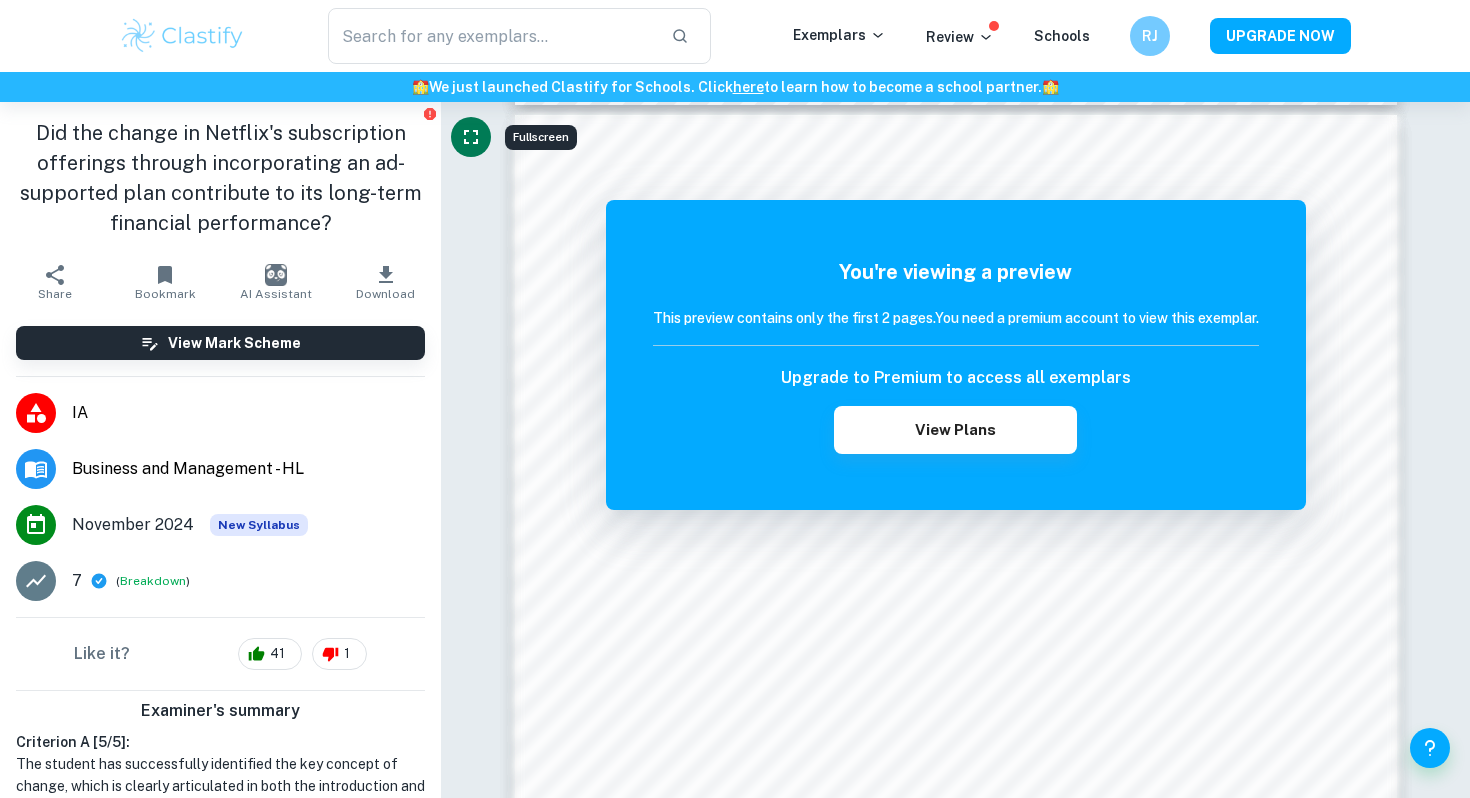click on "AI Assistant" at bounding box center [276, 282] 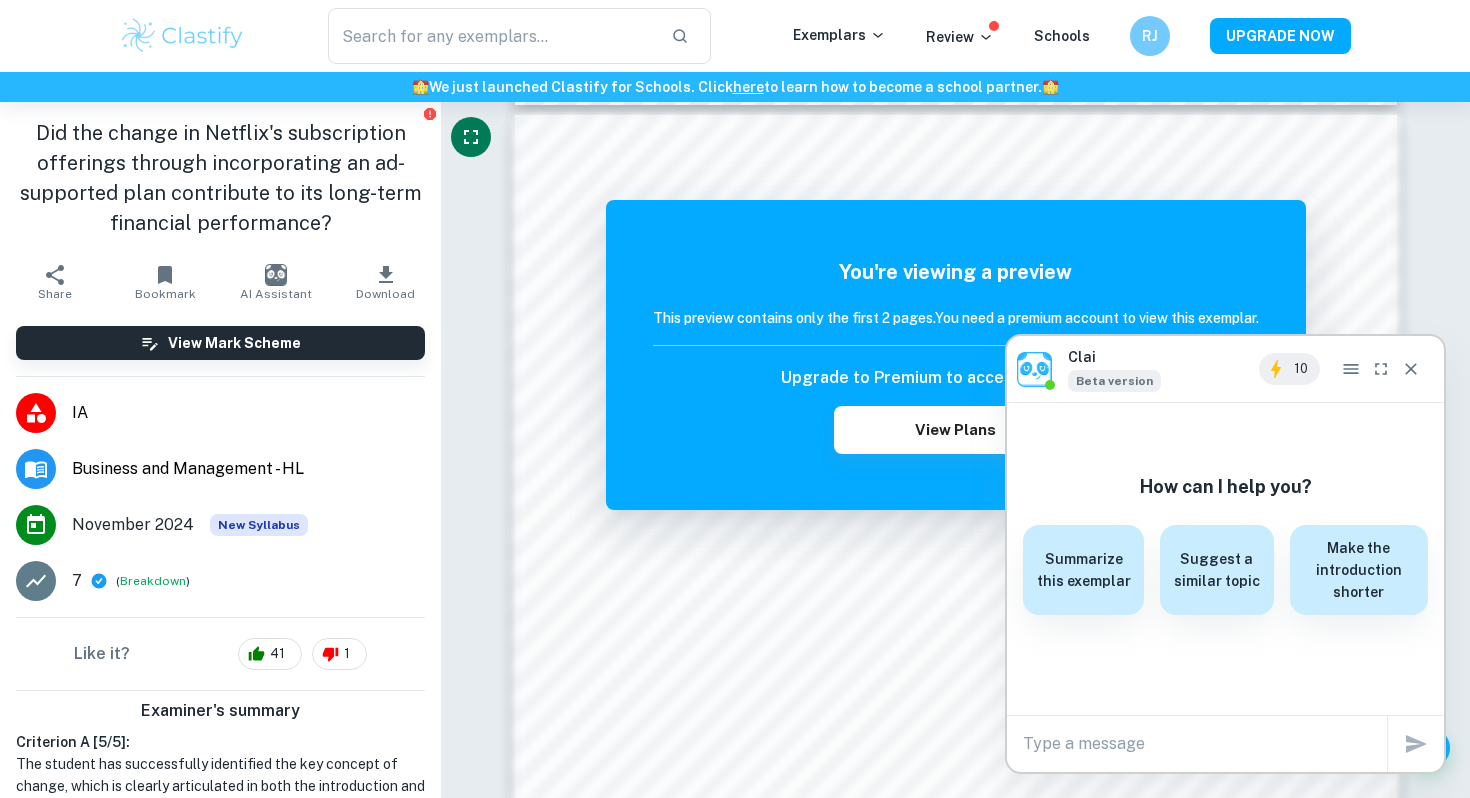 type on "change" 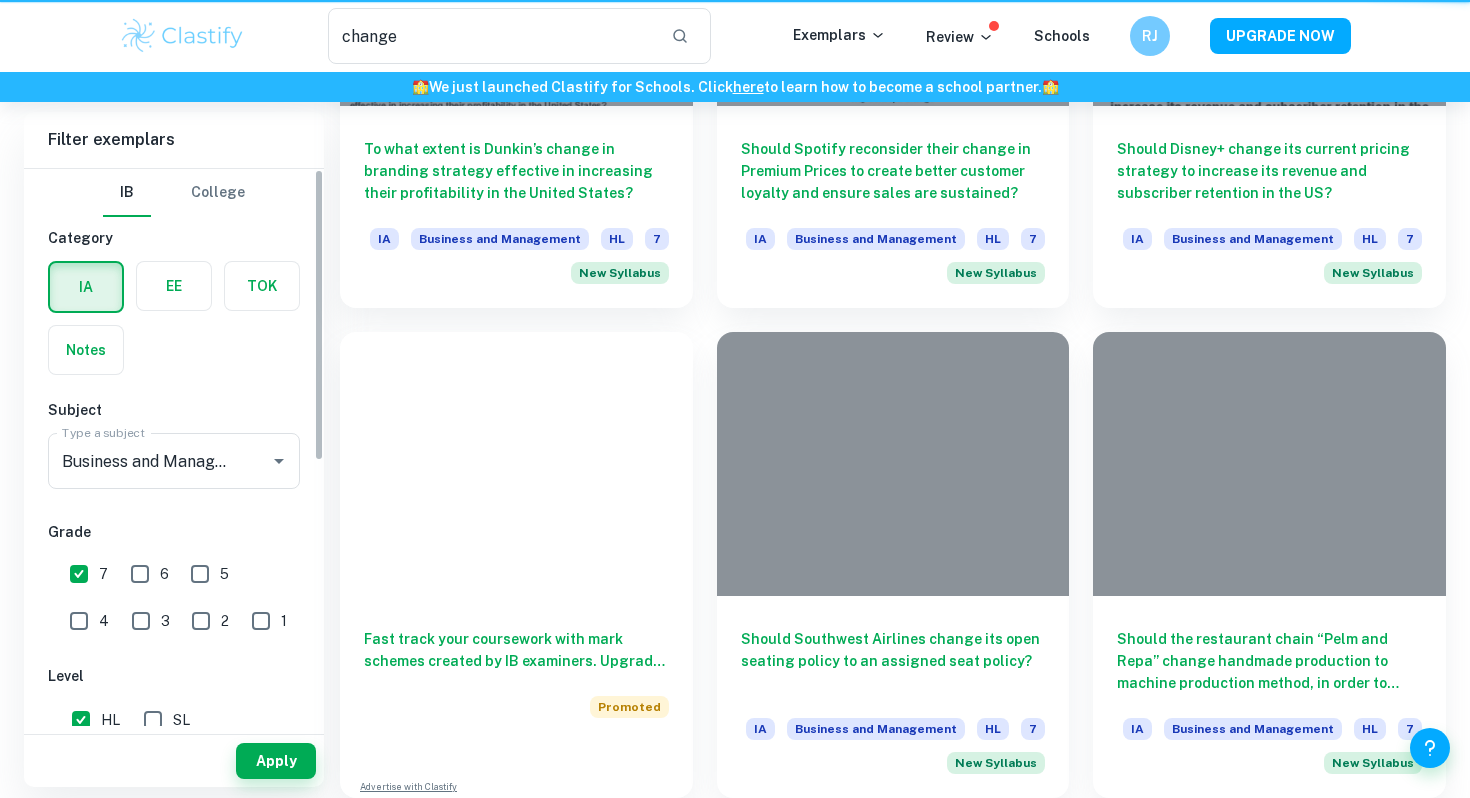 scroll, scrollTop: 113, scrollLeft: 0, axis: vertical 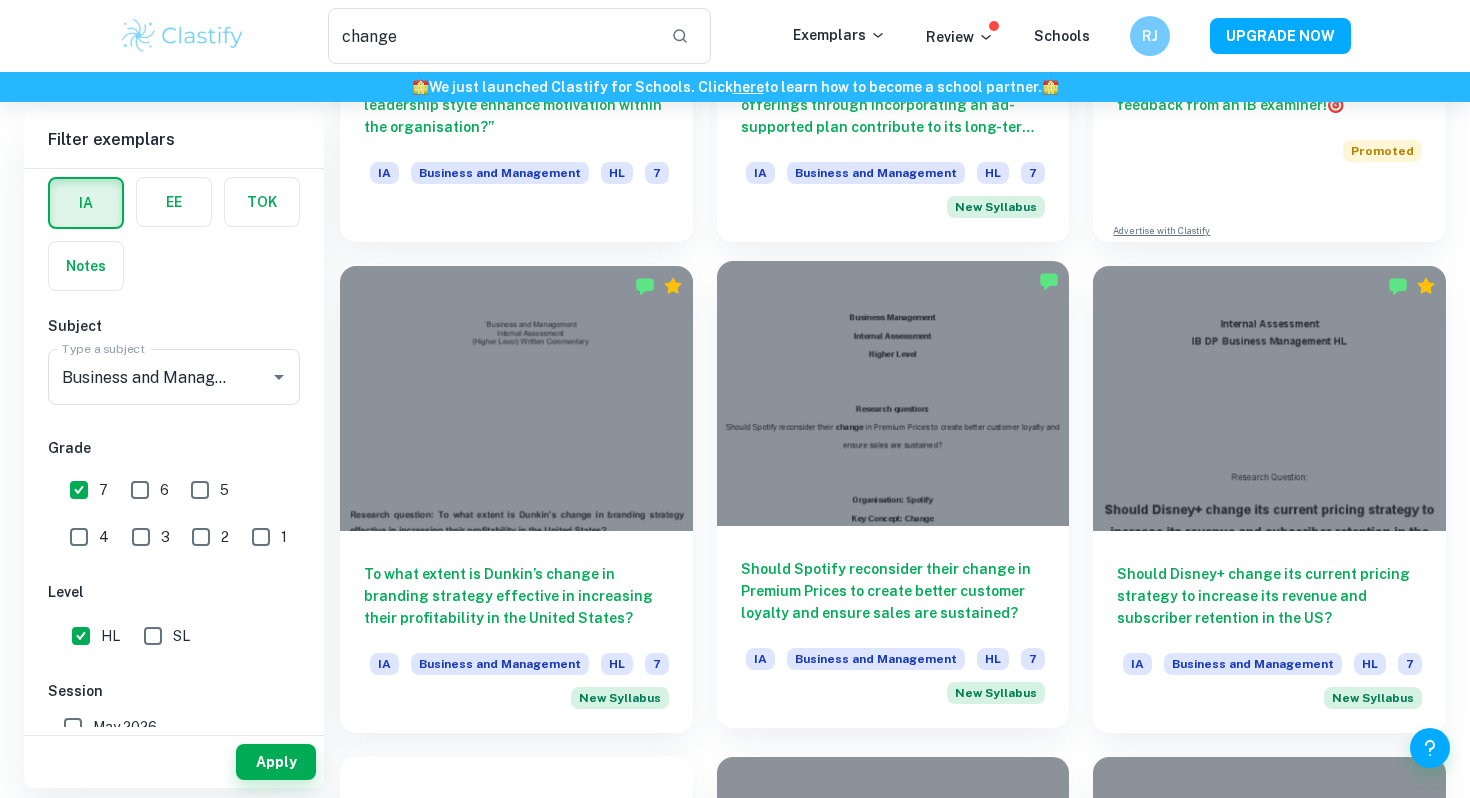 click at bounding box center (893, 393) 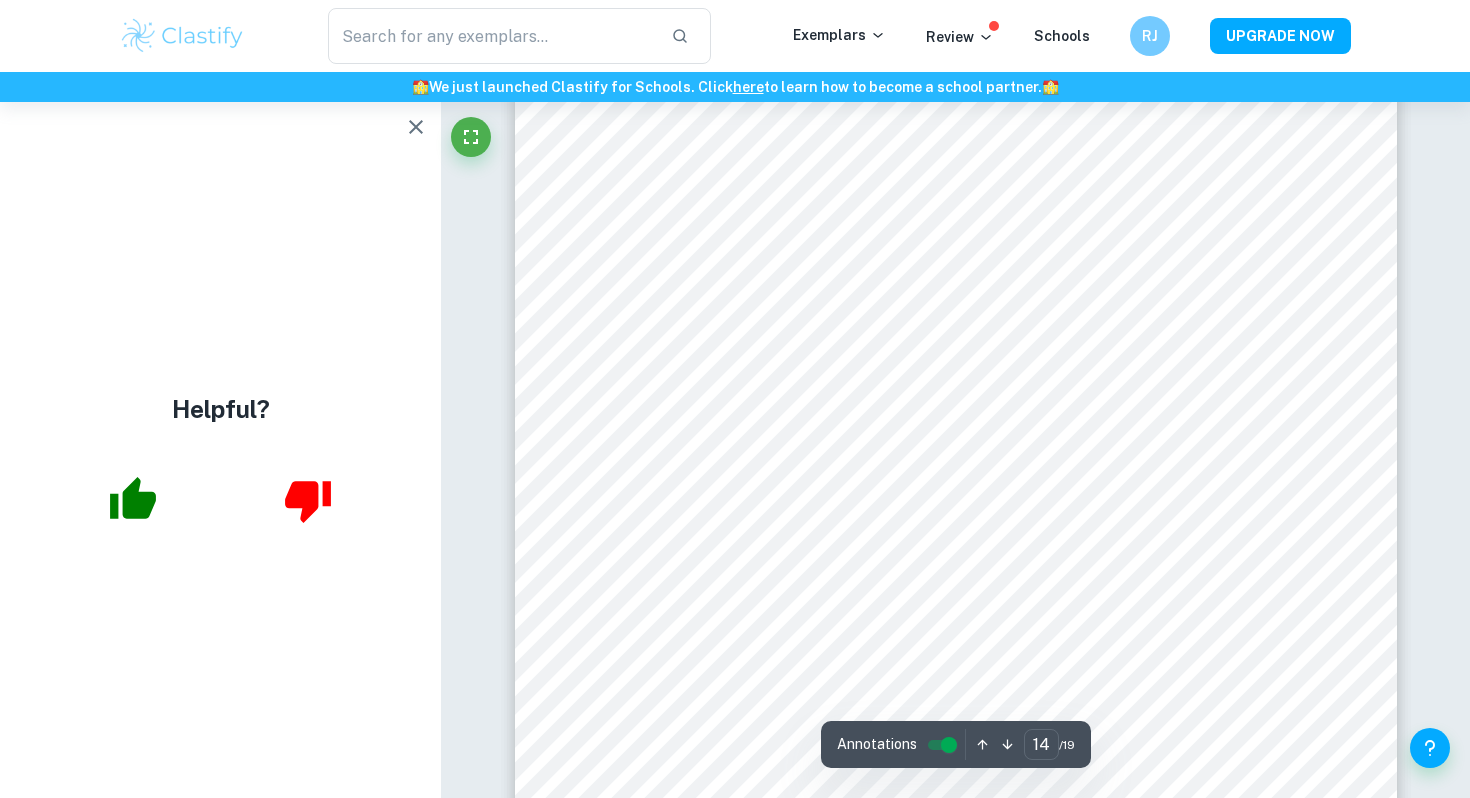 scroll, scrollTop: 15438, scrollLeft: 0, axis: vertical 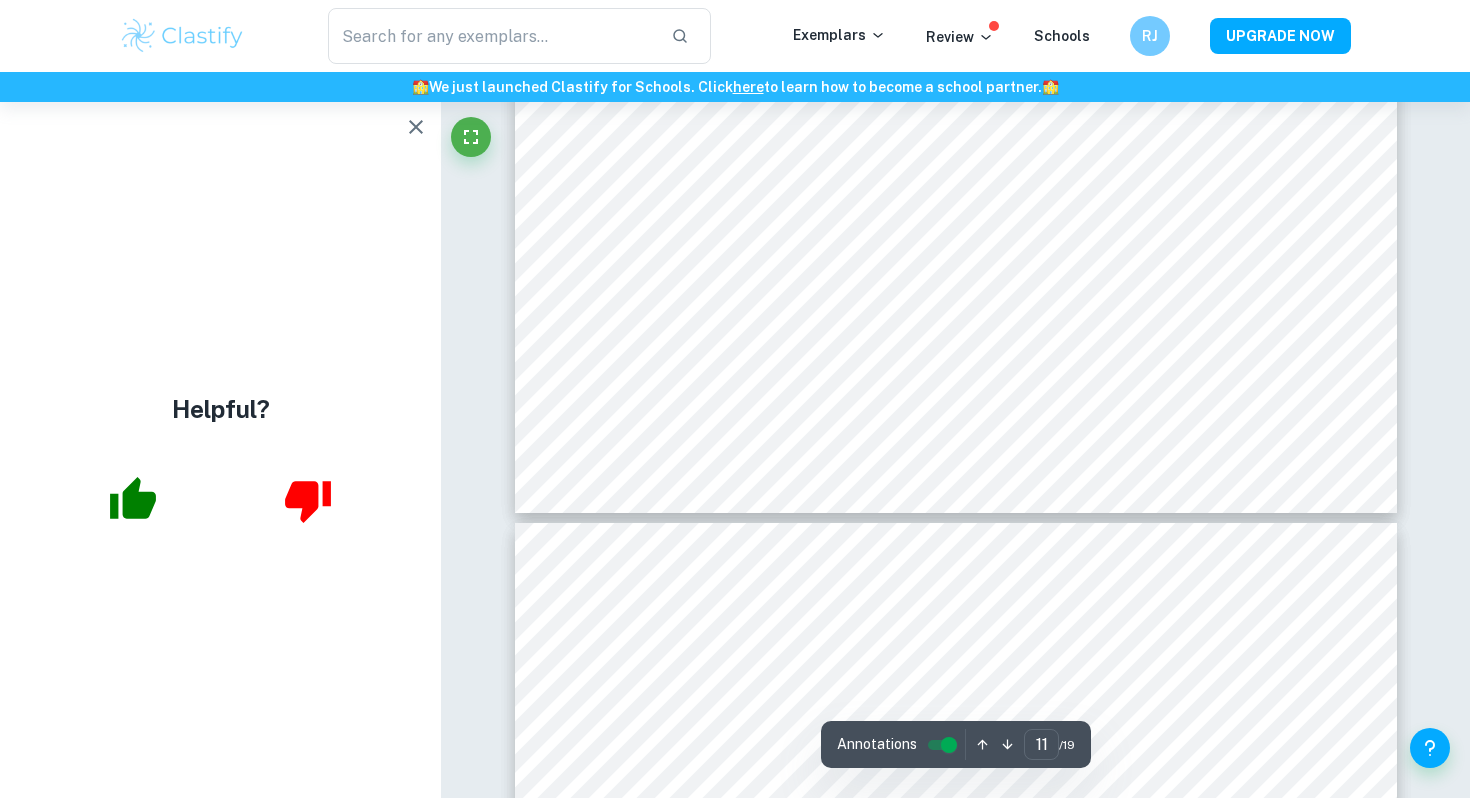 type on "12" 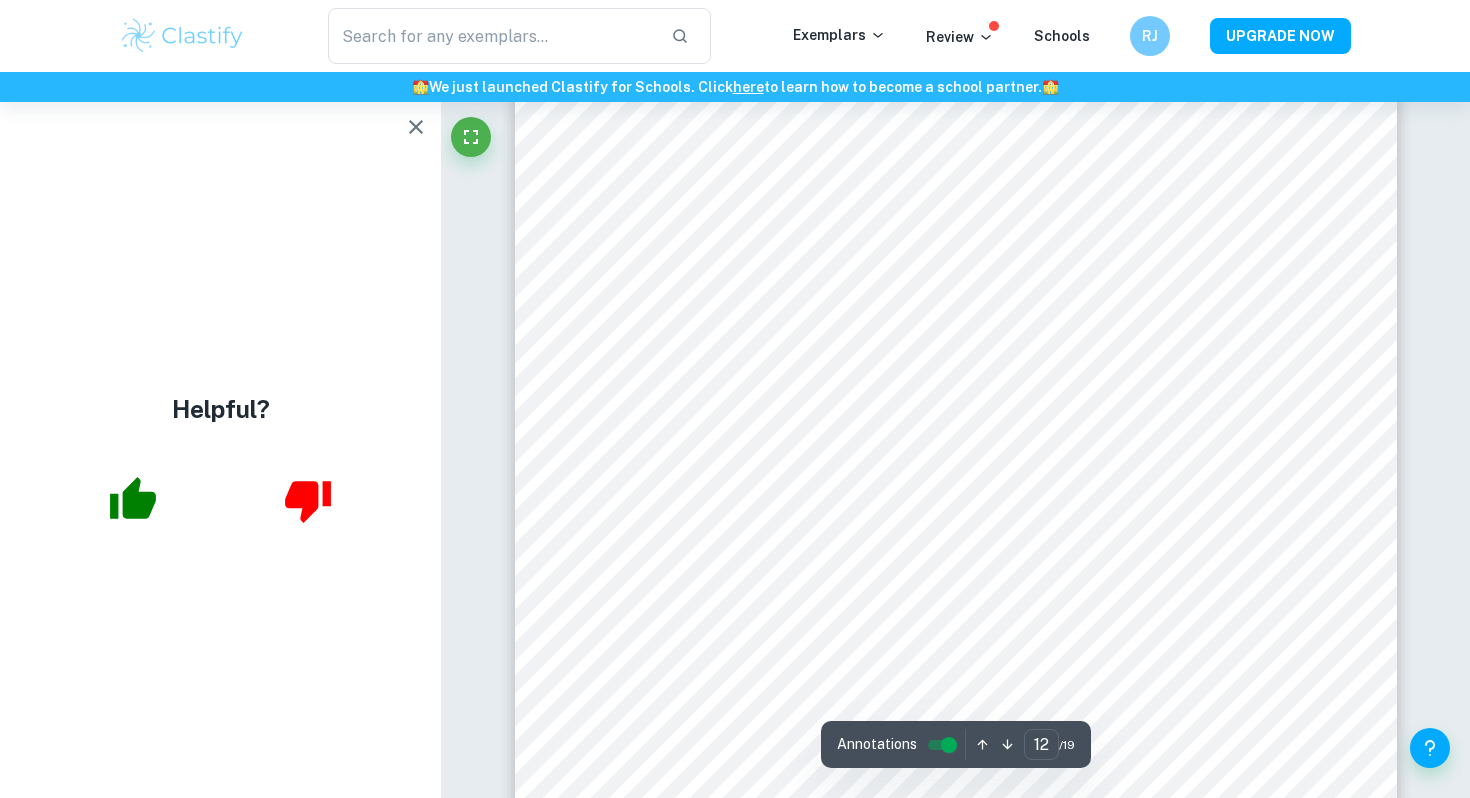 scroll, scrollTop: 13339, scrollLeft: 0, axis: vertical 